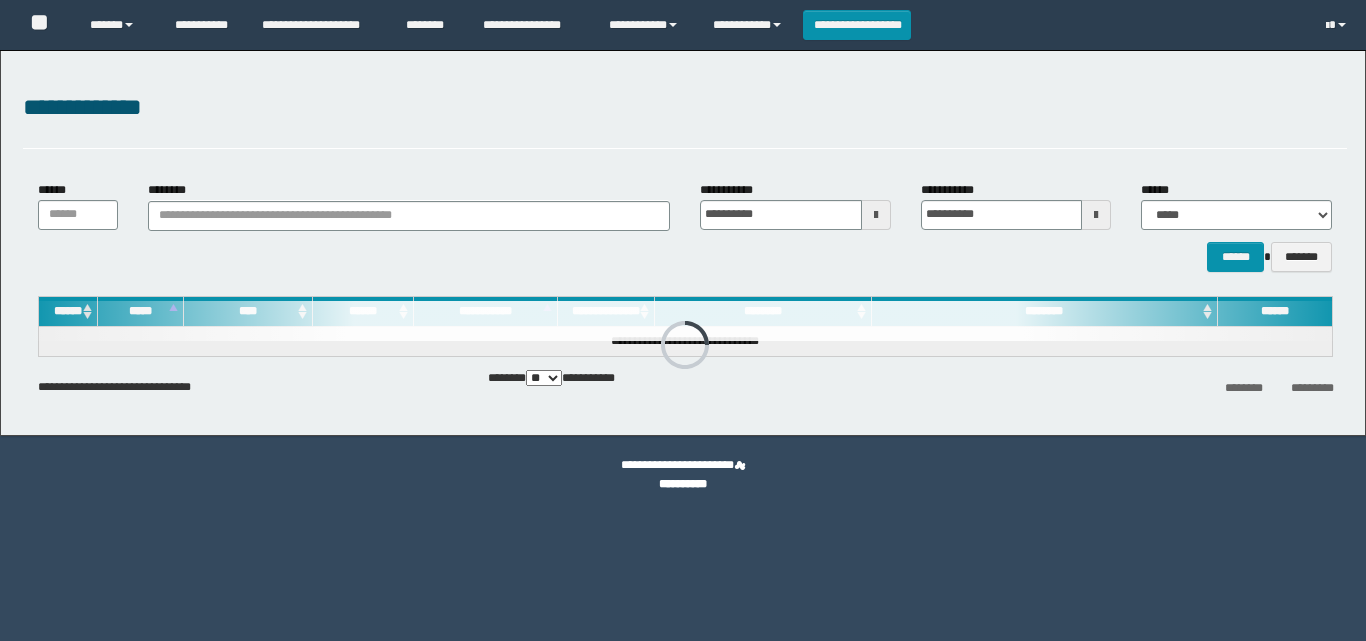 scroll, scrollTop: 0, scrollLeft: 0, axis: both 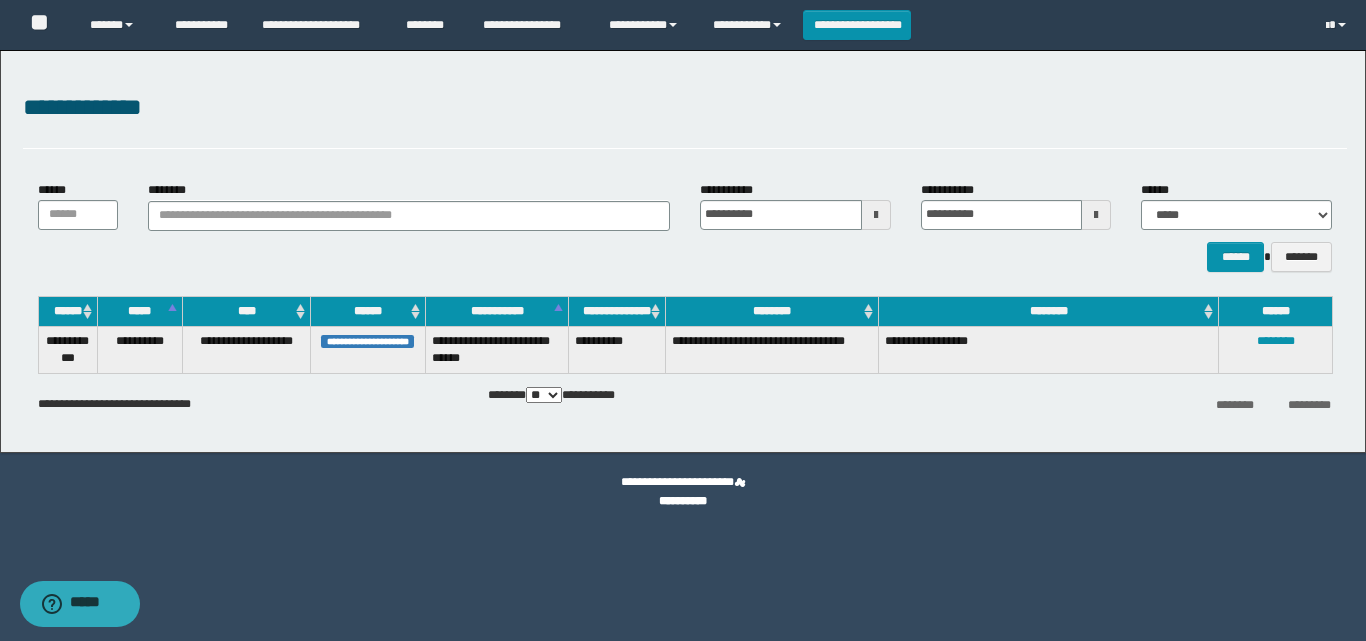 click on "**********" at bounding box center (685, 226) 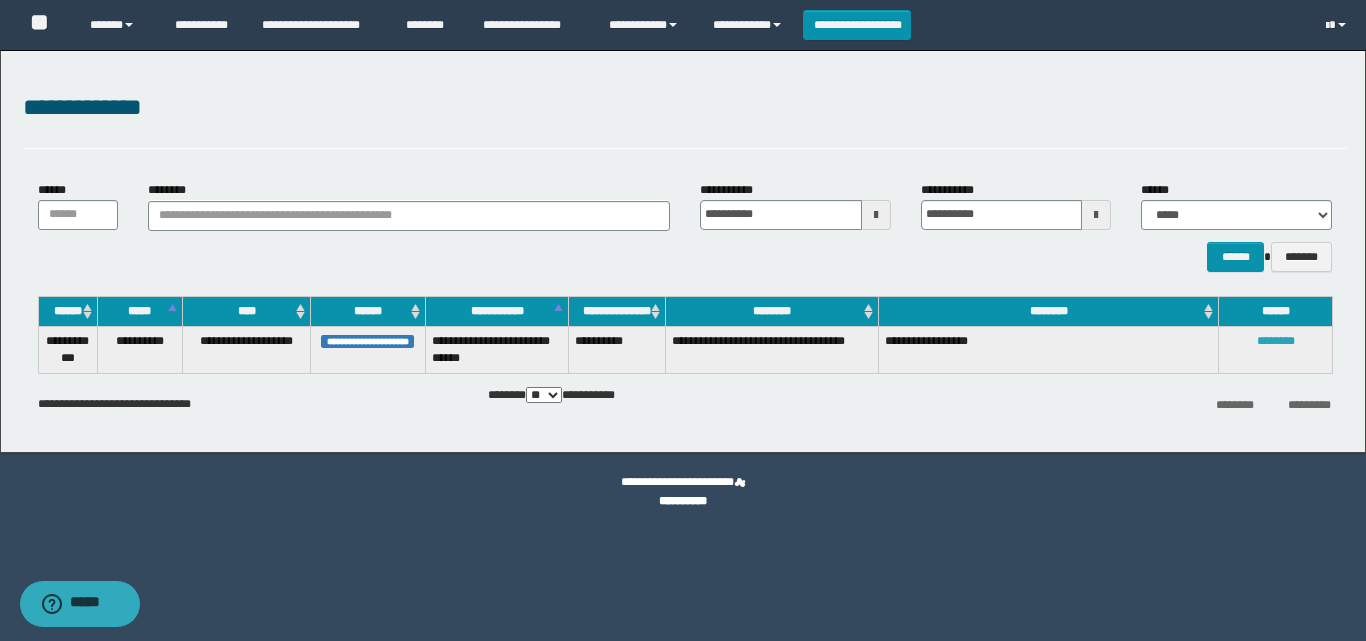 click on "********" at bounding box center (1276, 341) 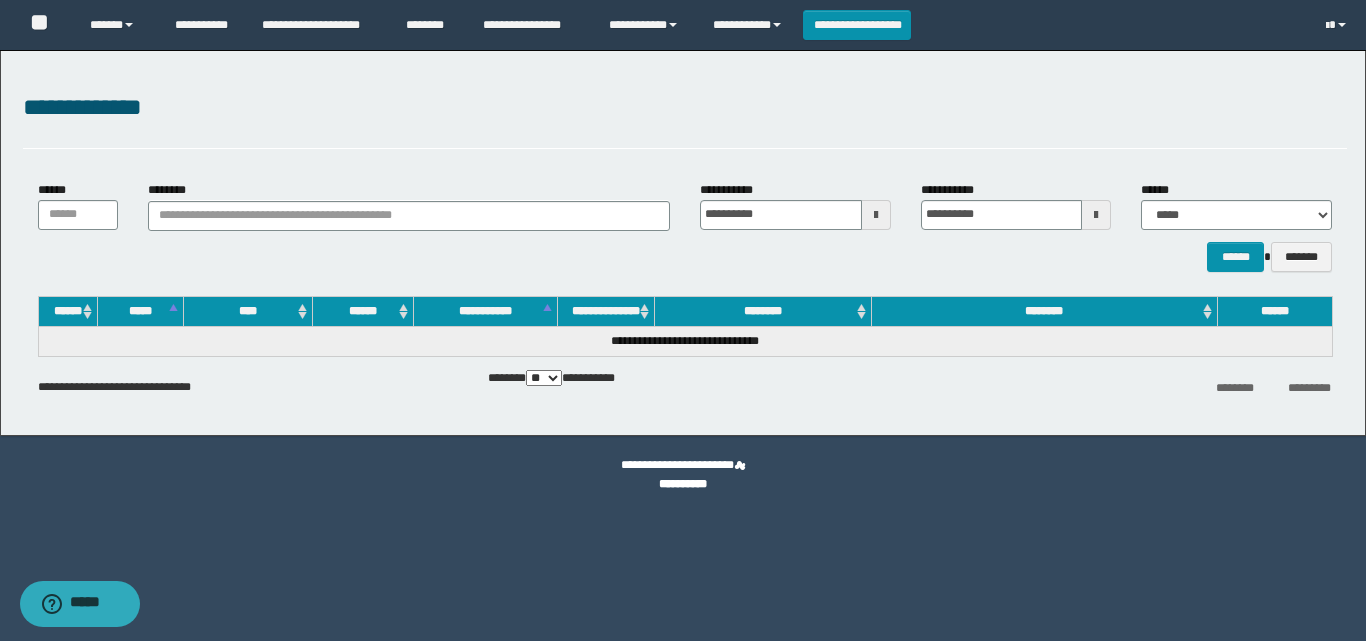 click on "**********" at bounding box center [685, 108] 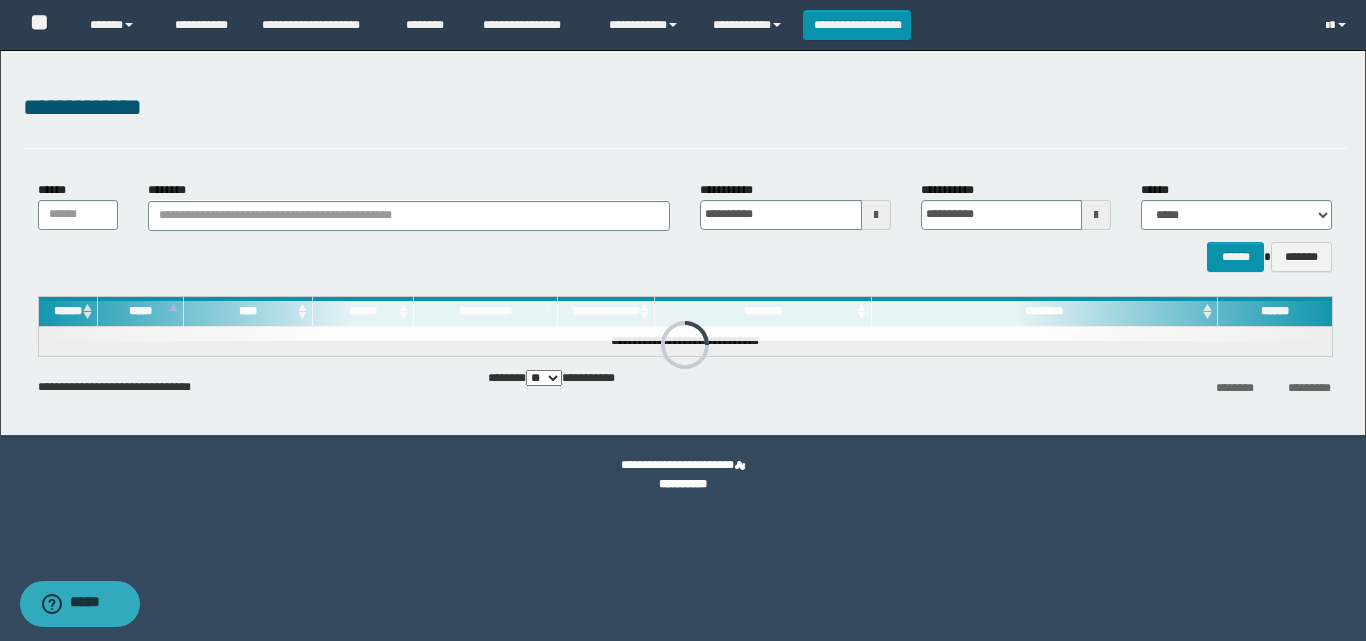 click on "**********" at bounding box center [685, 119] 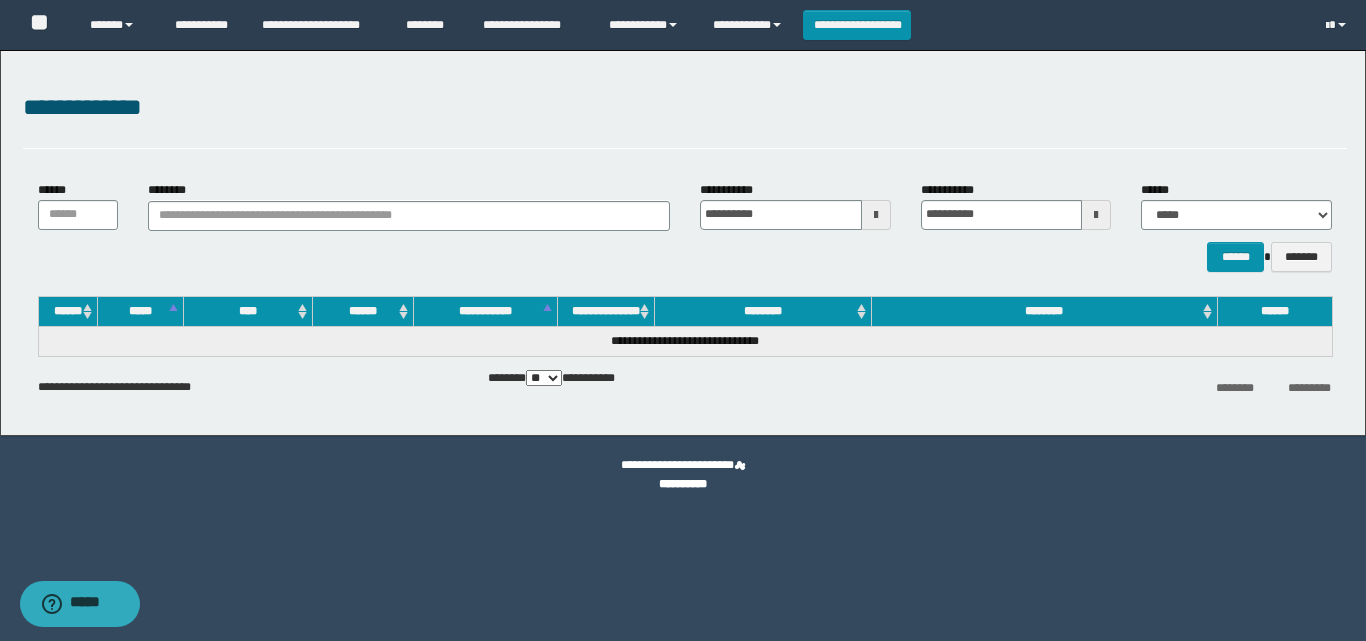 click on "**********" at bounding box center (685, 119) 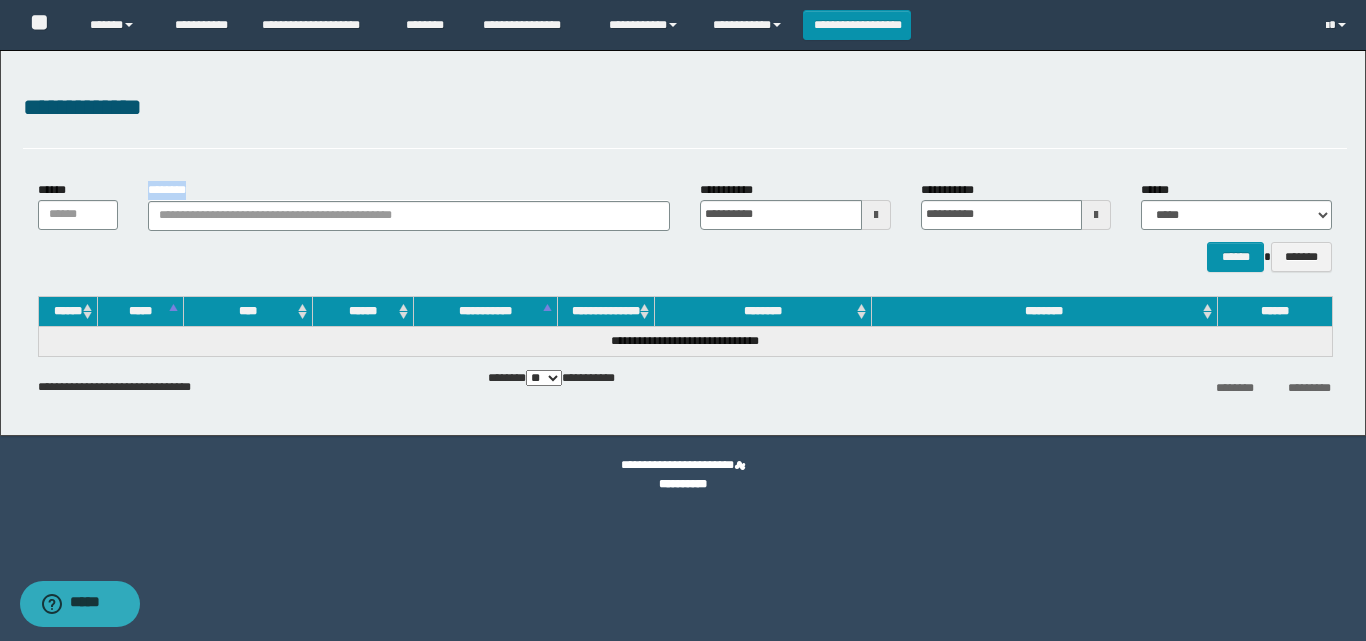 click on "**********" at bounding box center (683, 243) 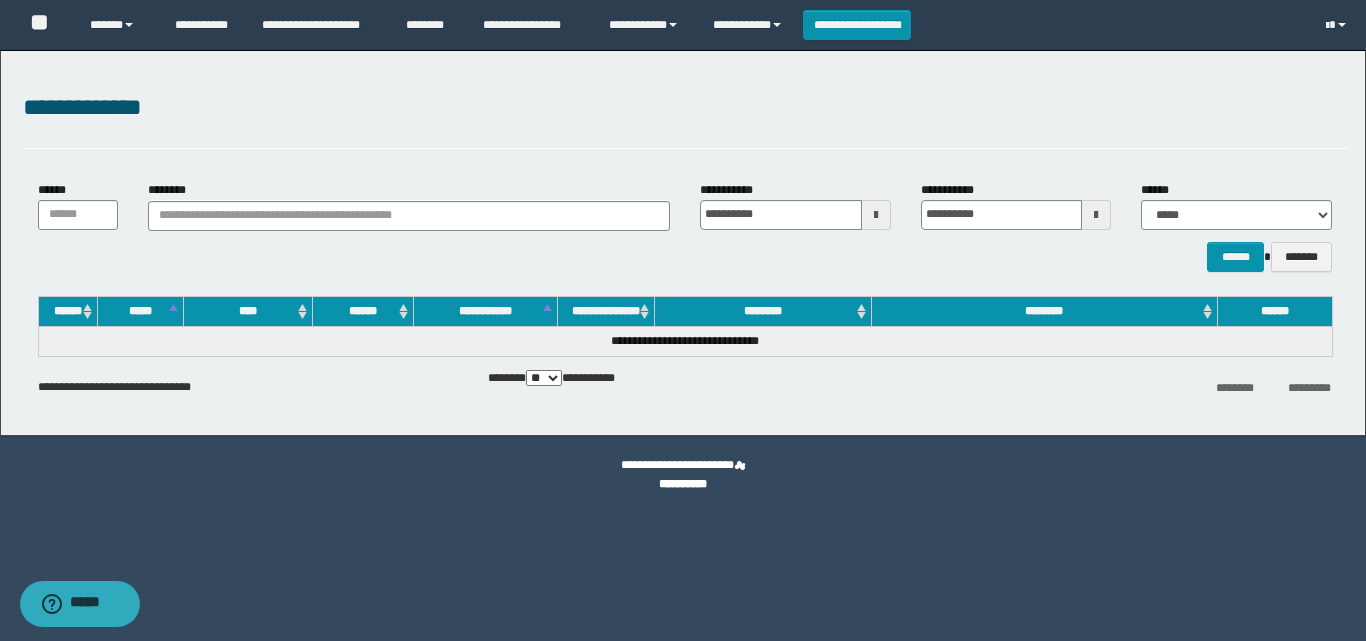 click on "**********" at bounding box center (683, 243) 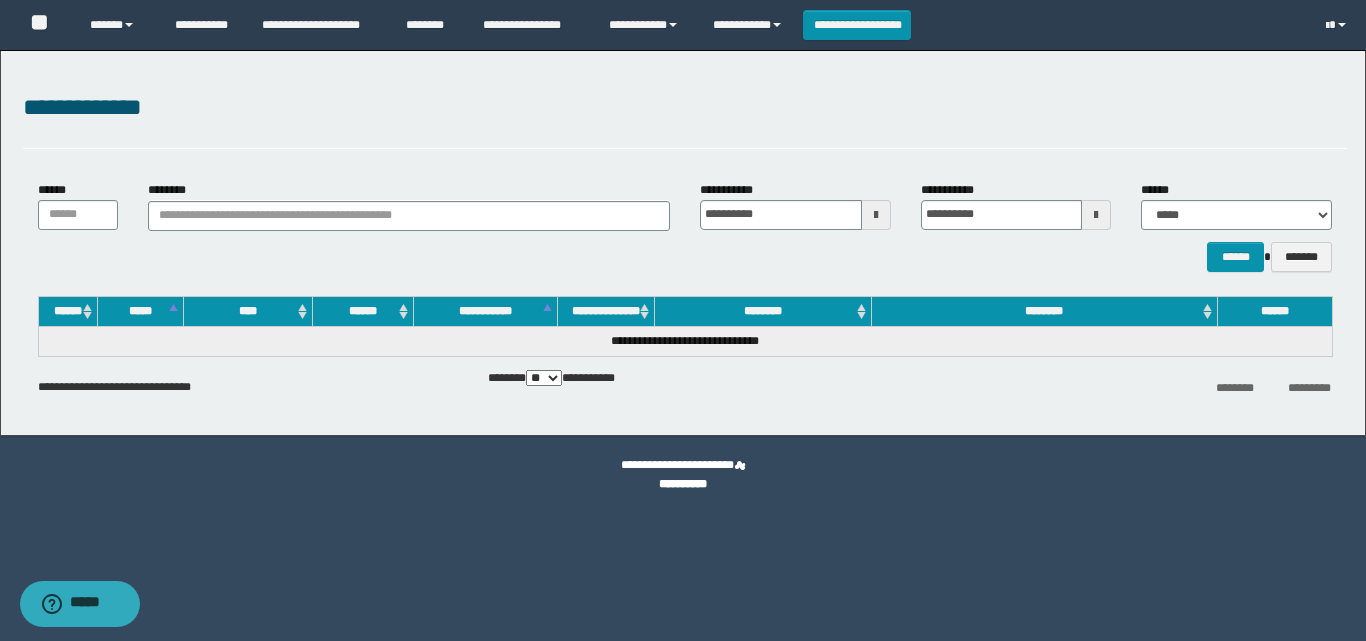 click on "**********" at bounding box center (685, 356) 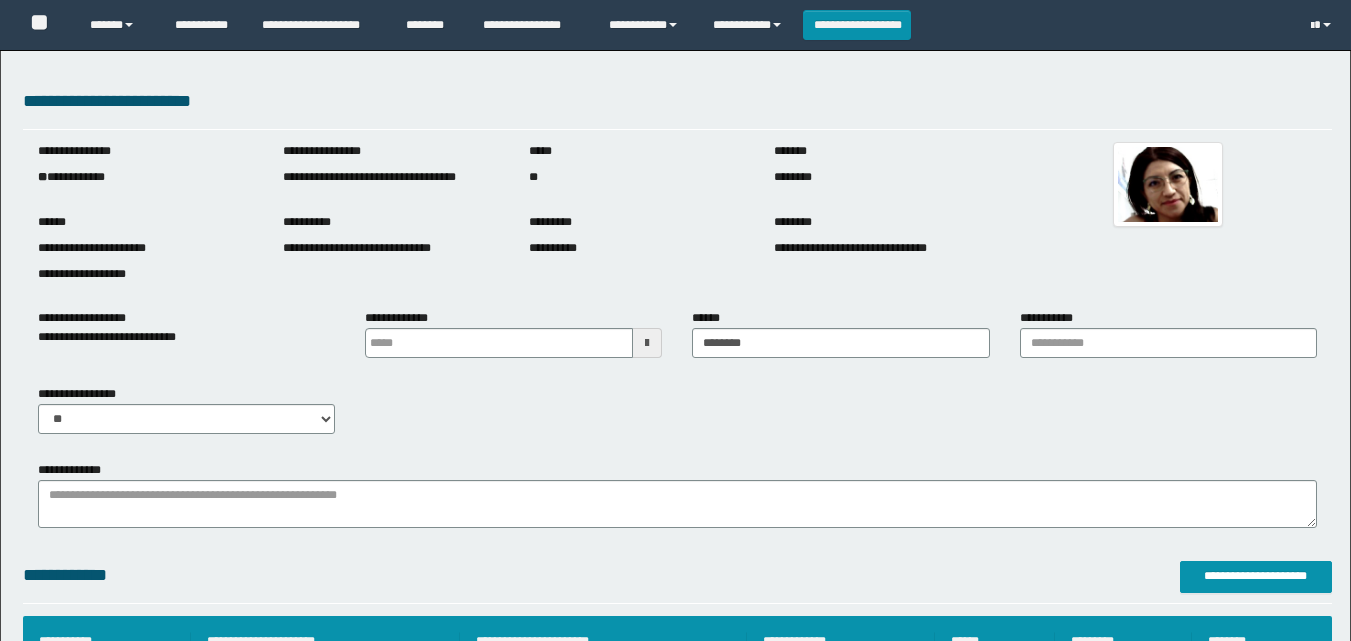 scroll, scrollTop: 0, scrollLeft: 0, axis: both 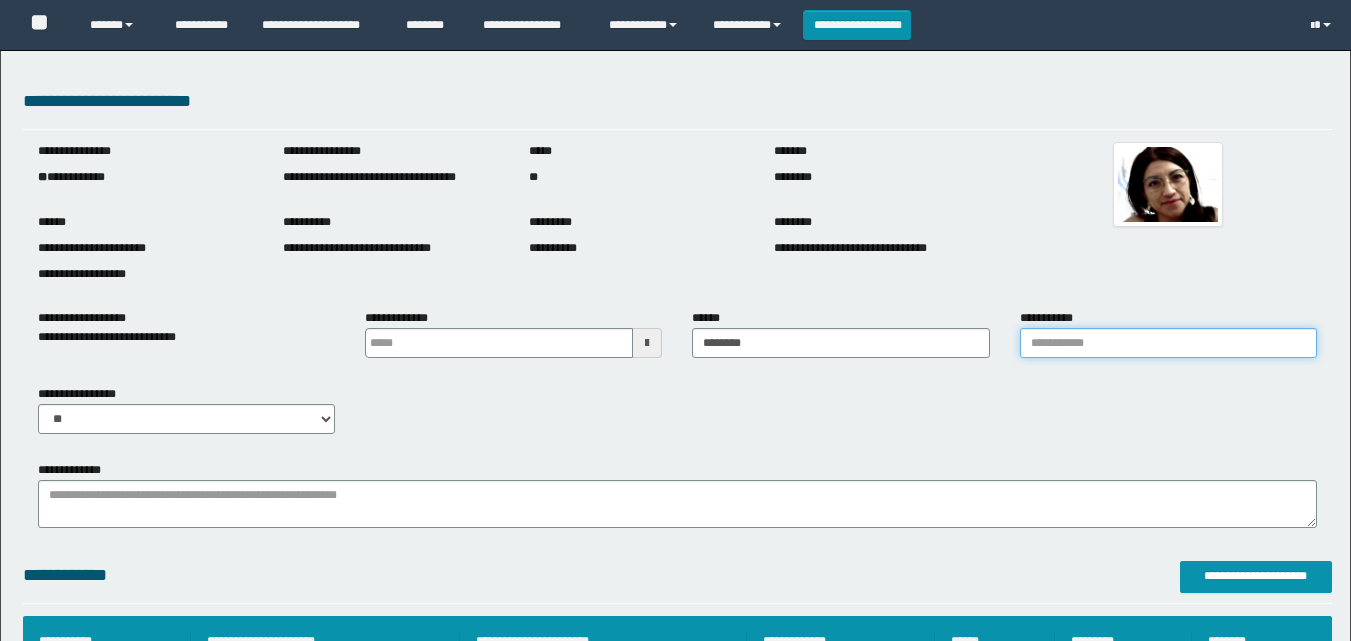 click on "**********" at bounding box center (1168, 343) 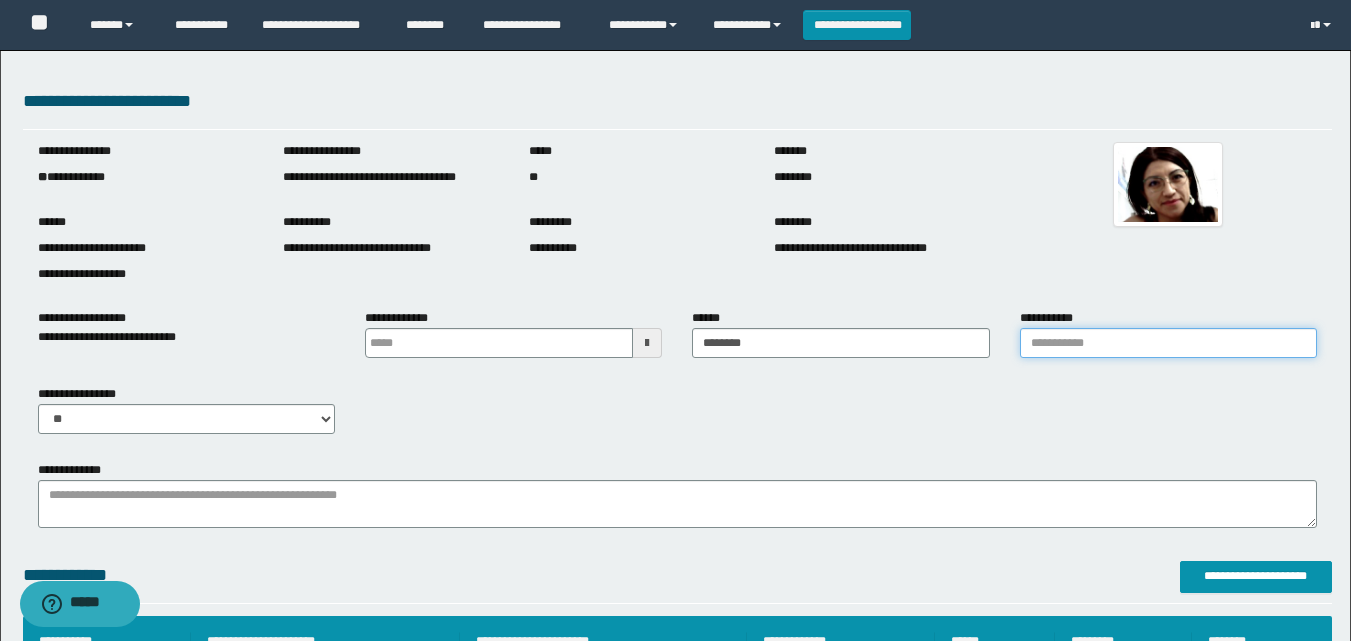 type on "**********" 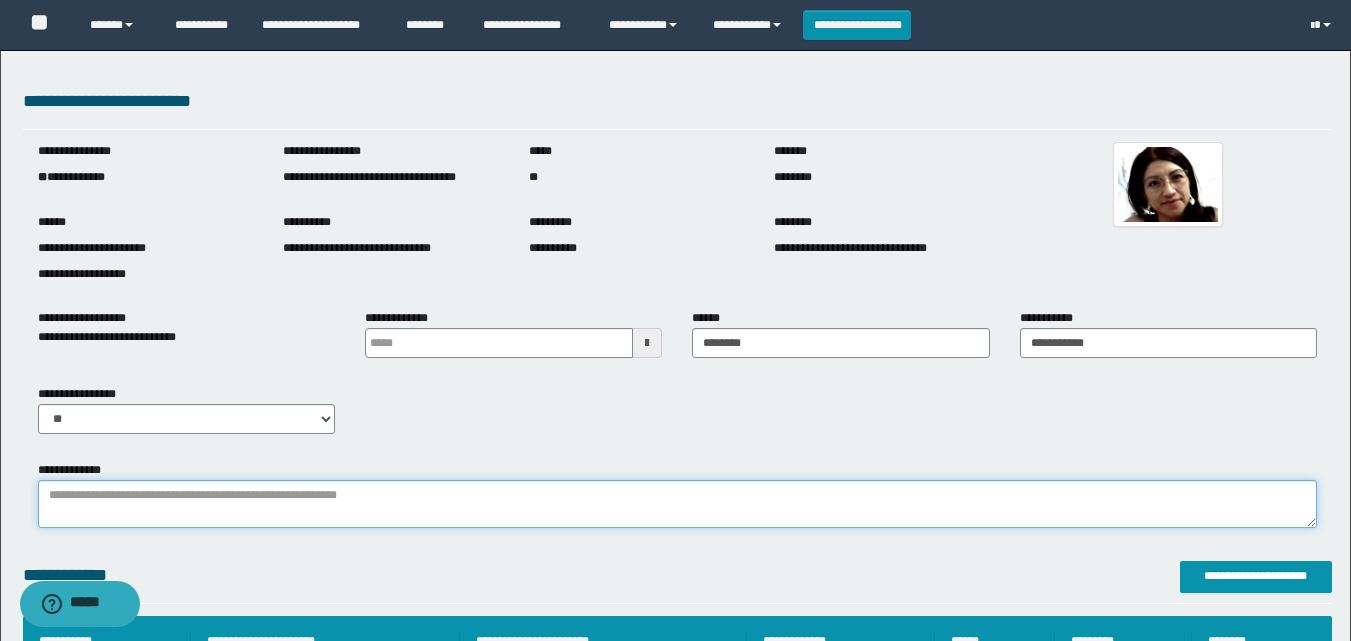 click on "**********" at bounding box center (677, 504) 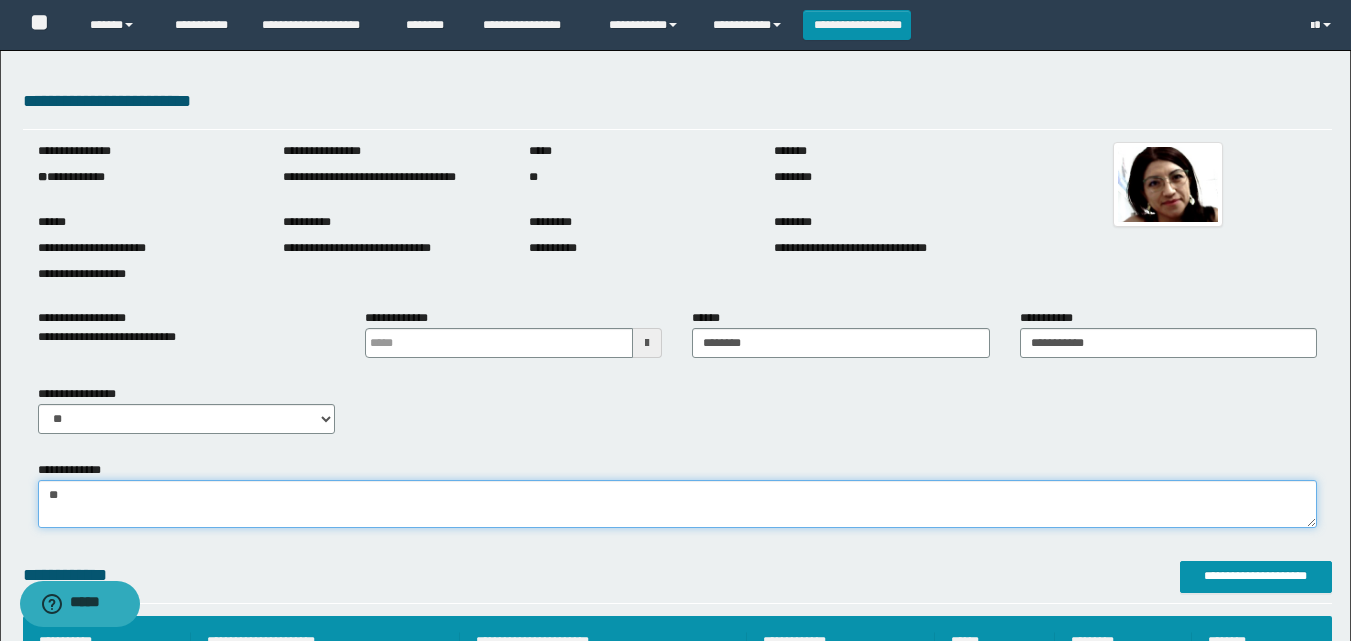 type on "*" 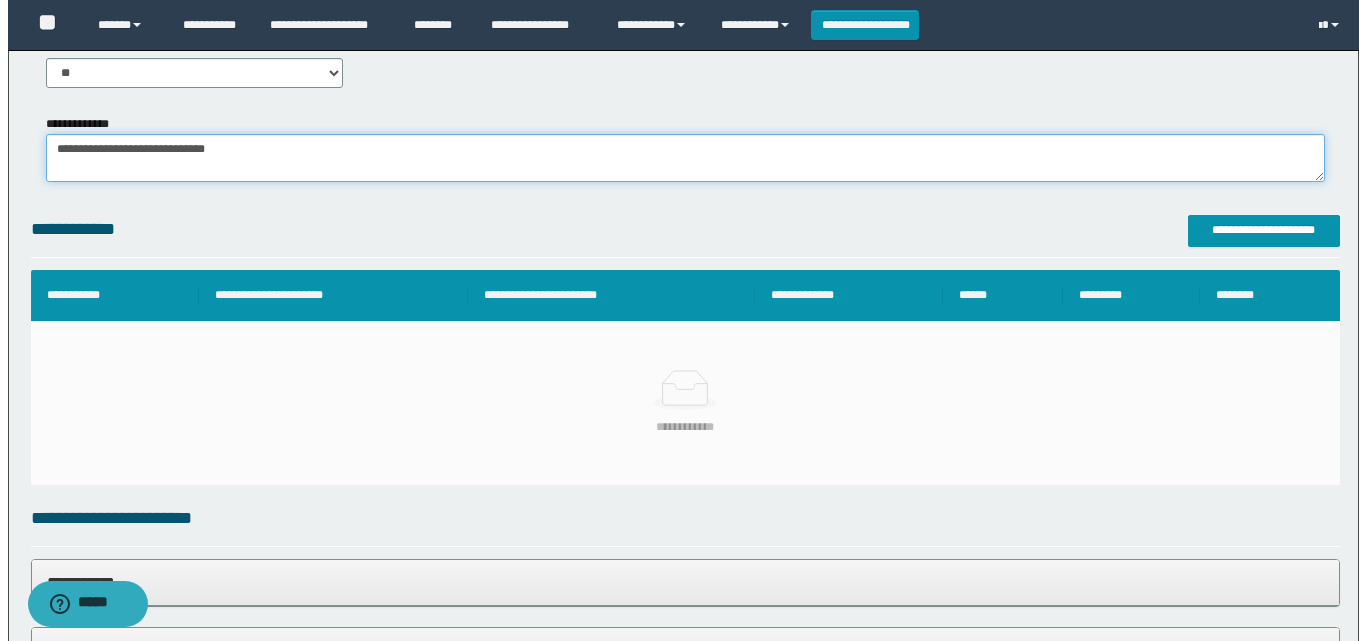 scroll, scrollTop: 400, scrollLeft: 0, axis: vertical 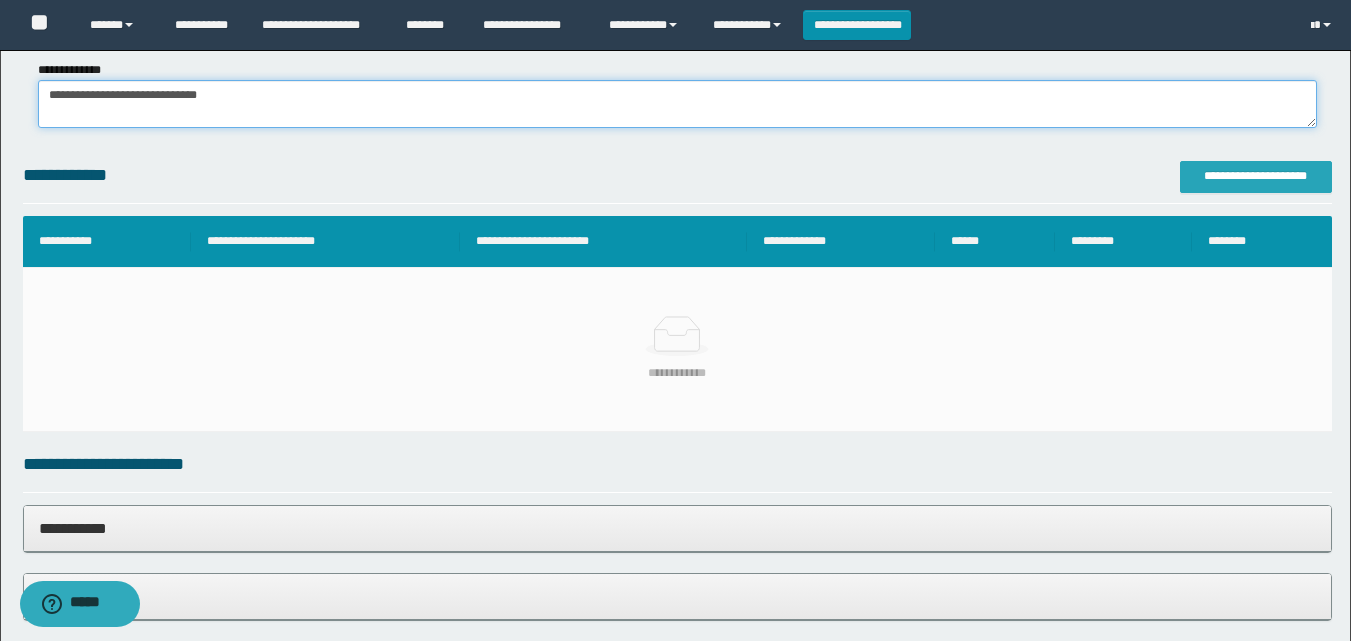 type on "**********" 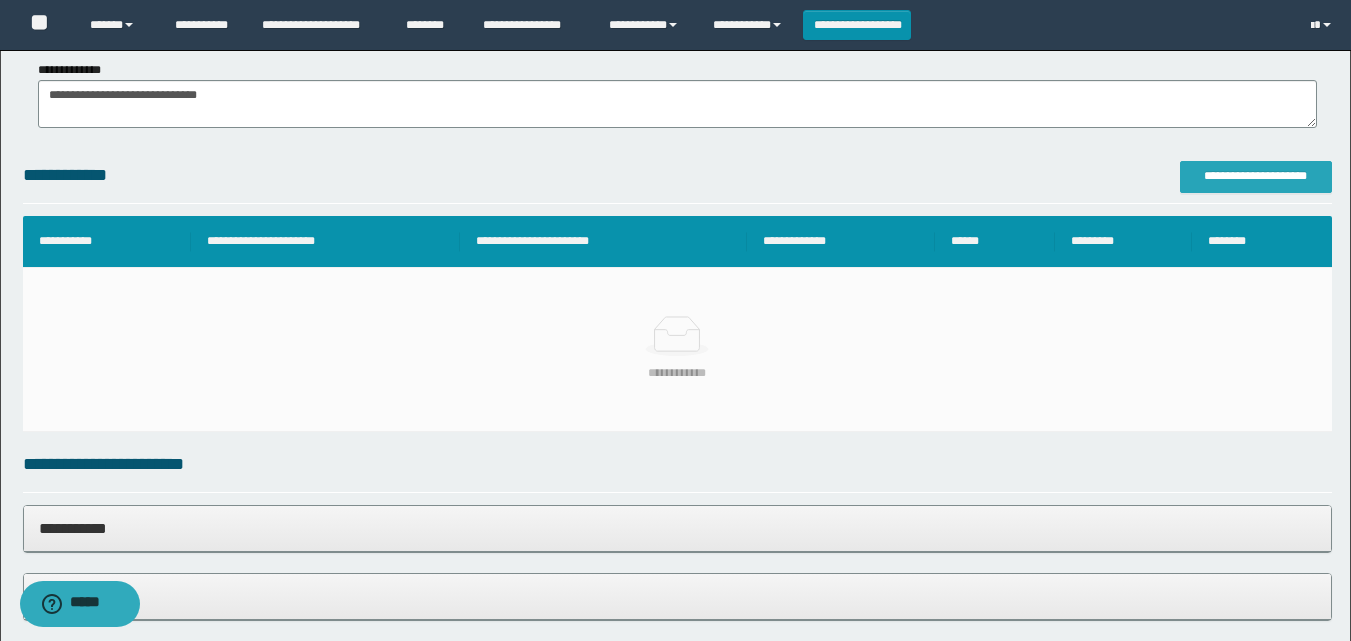 click on "**********" at bounding box center (1256, 177) 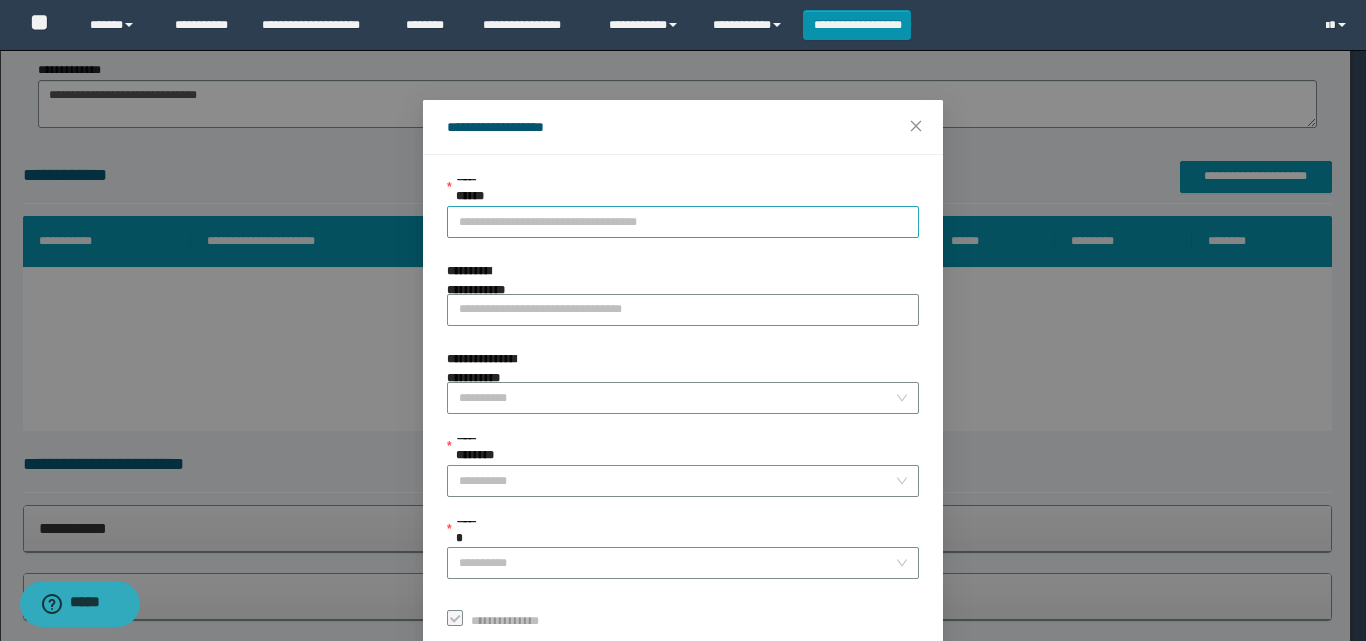 click on "**********" at bounding box center [683, 222] 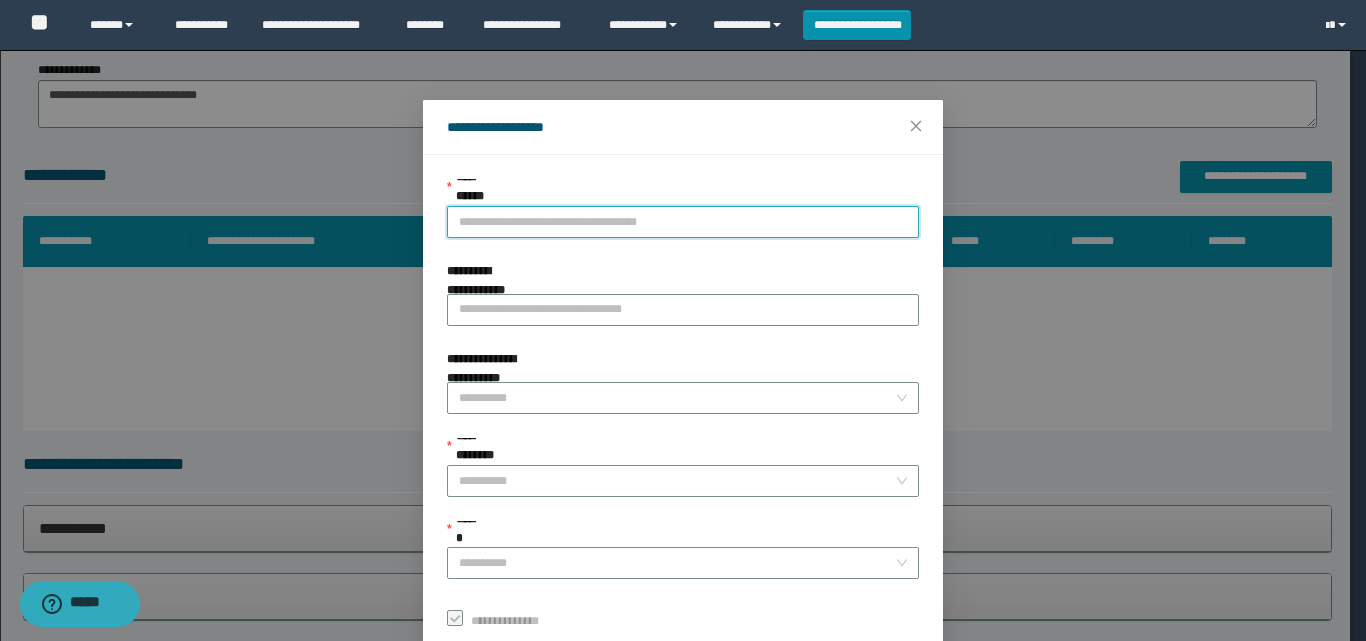 click on "**********" at bounding box center (683, 222) 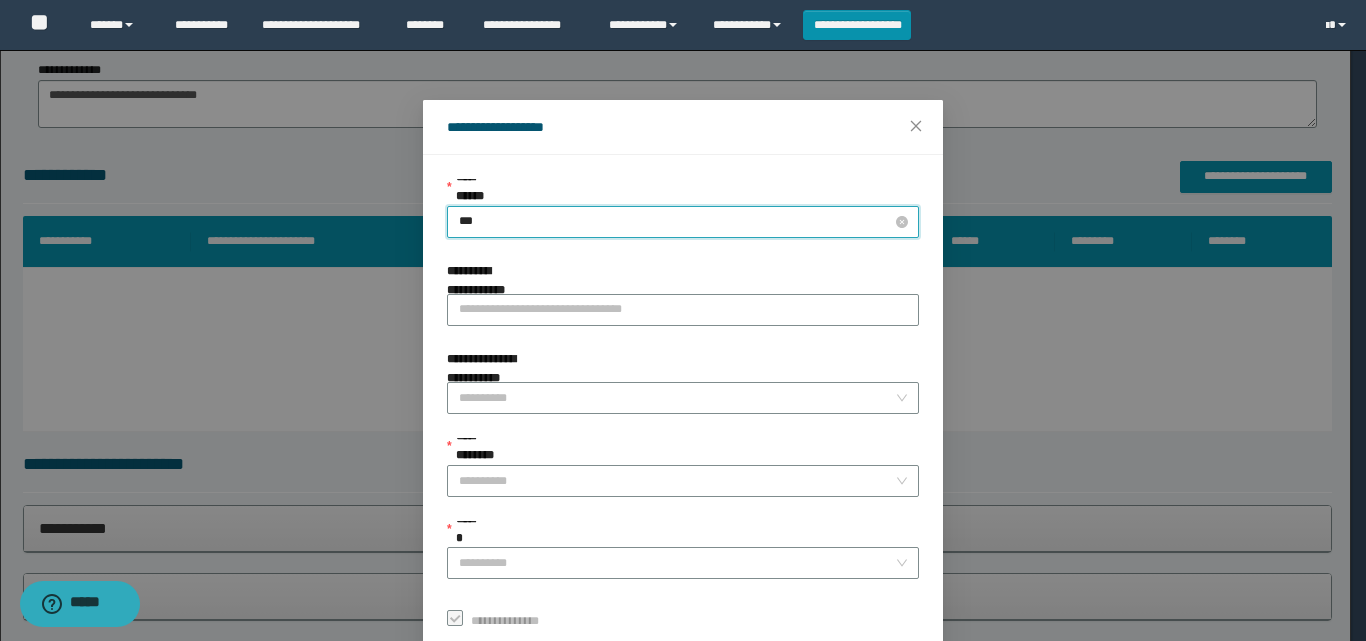 type on "****" 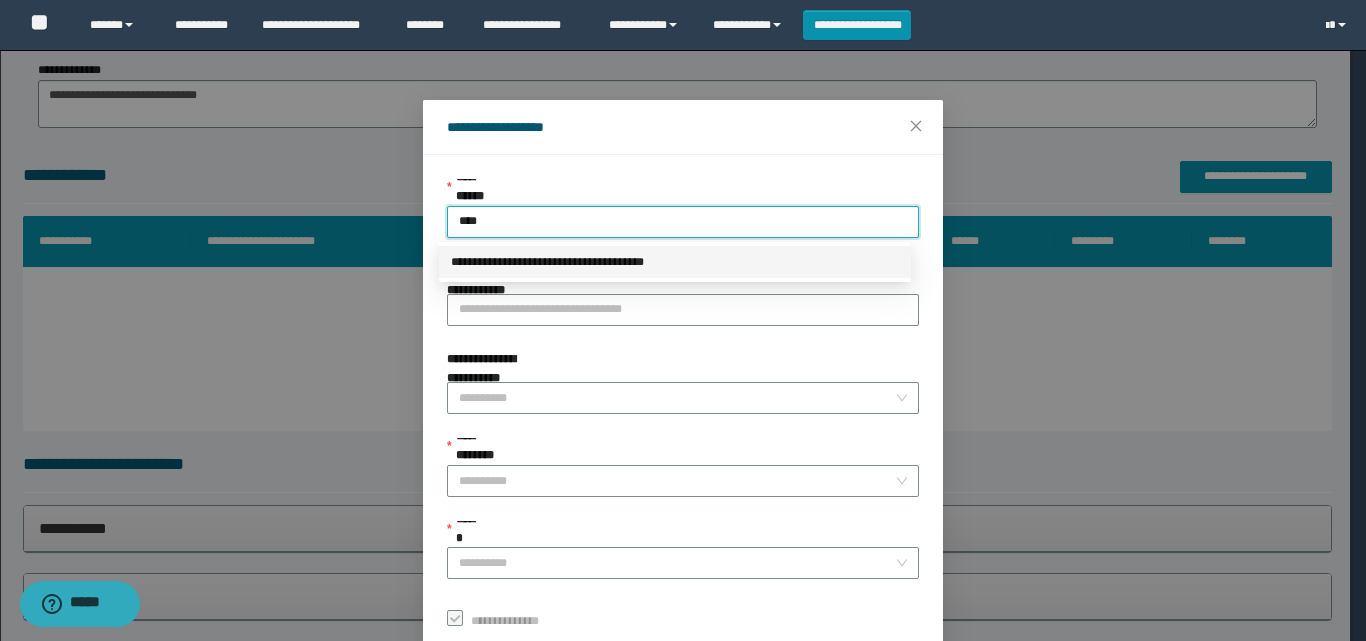 click on "**********" at bounding box center [675, 262] 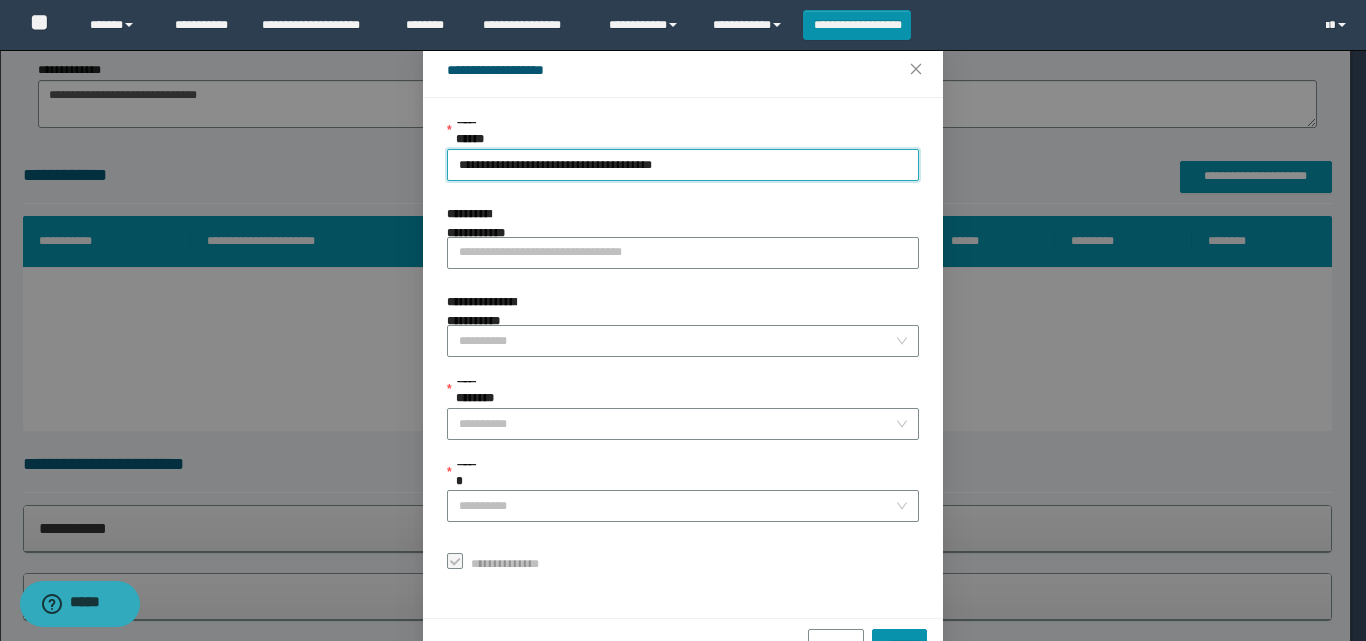 scroll, scrollTop: 111, scrollLeft: 0, axis: vertical 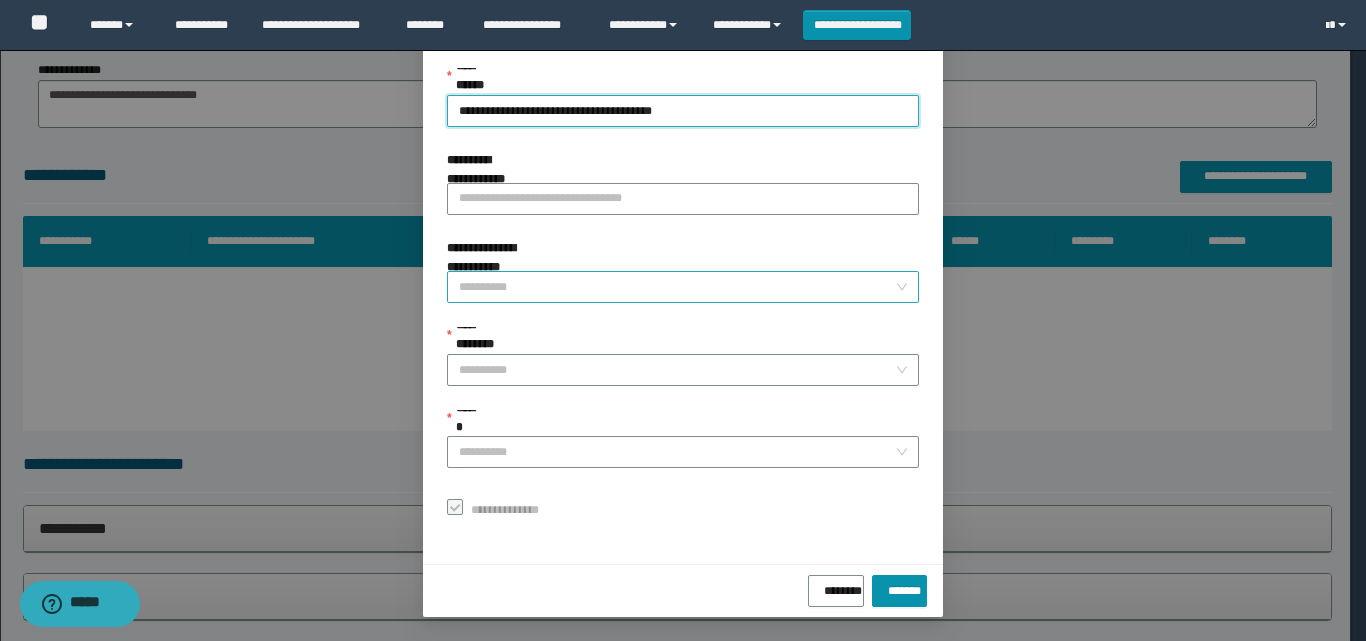 click on "**********" at bounding box center [677, 287] 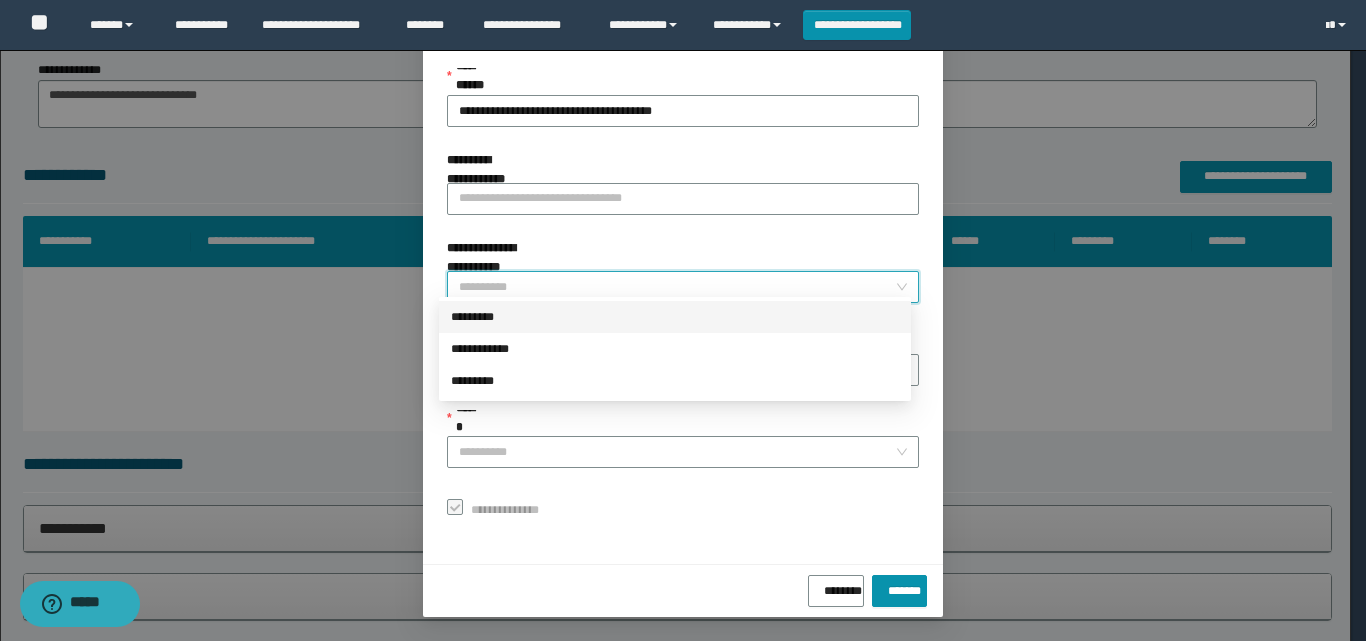click on "*********" at bounding box center [675, 317] 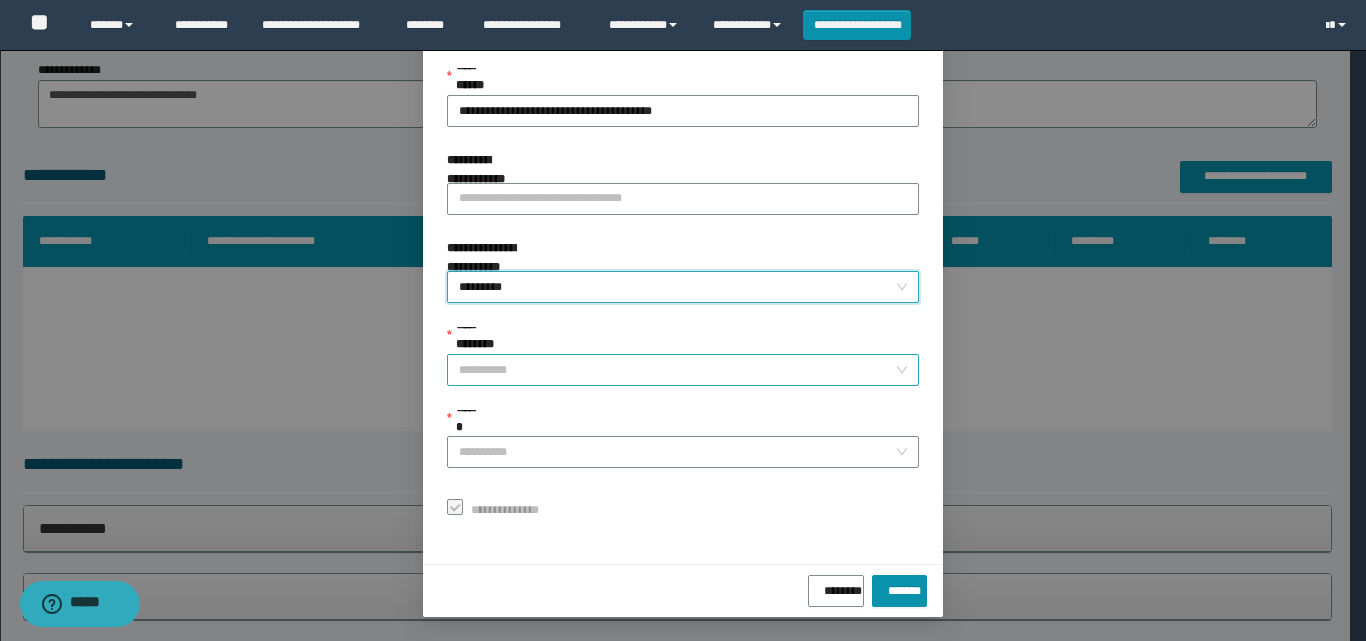 click on "**********" at bounding box center [677, 370] 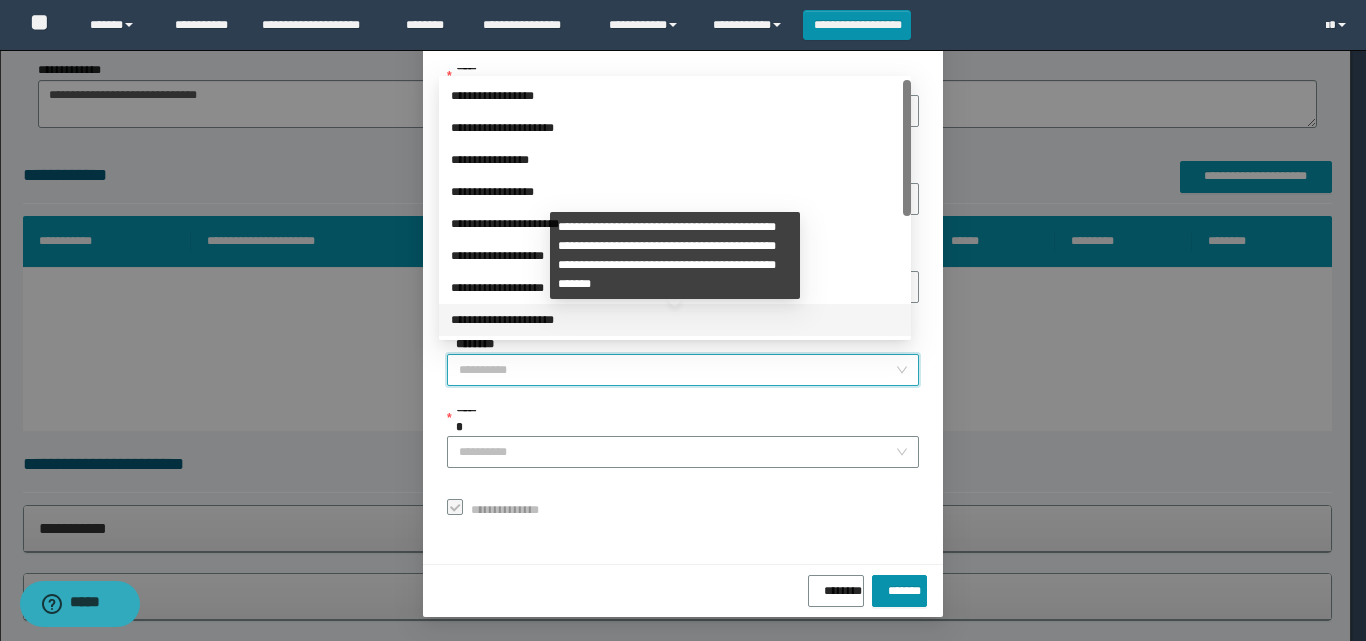 scroll, scrollTop: 224, scrollLeft: 0, axis: vertical 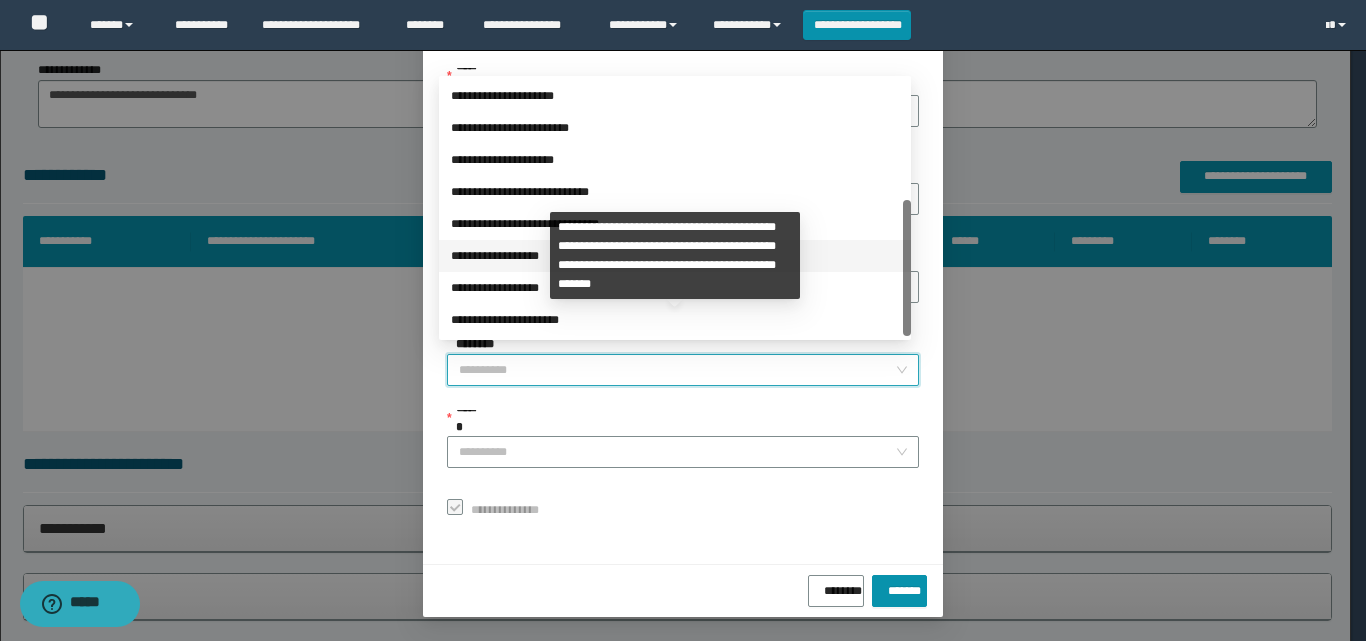 click on "**********" at bounding box center (675, 256) 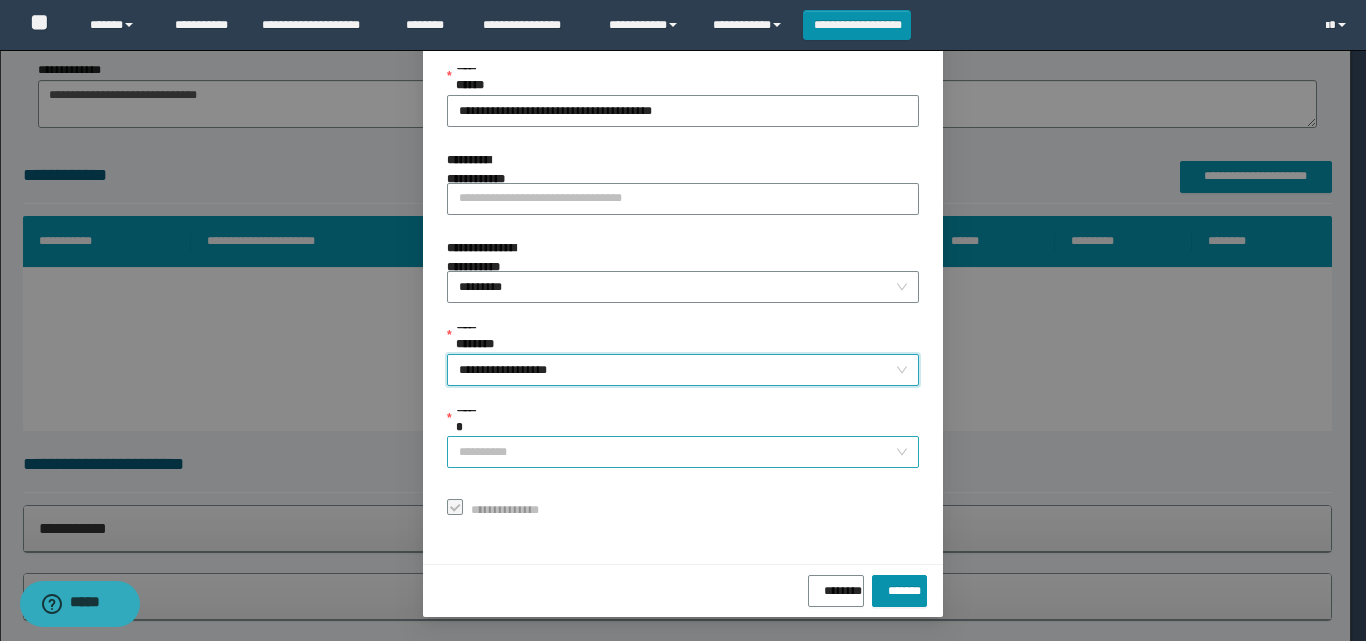 click on "******" at bounding box center (677, 452) 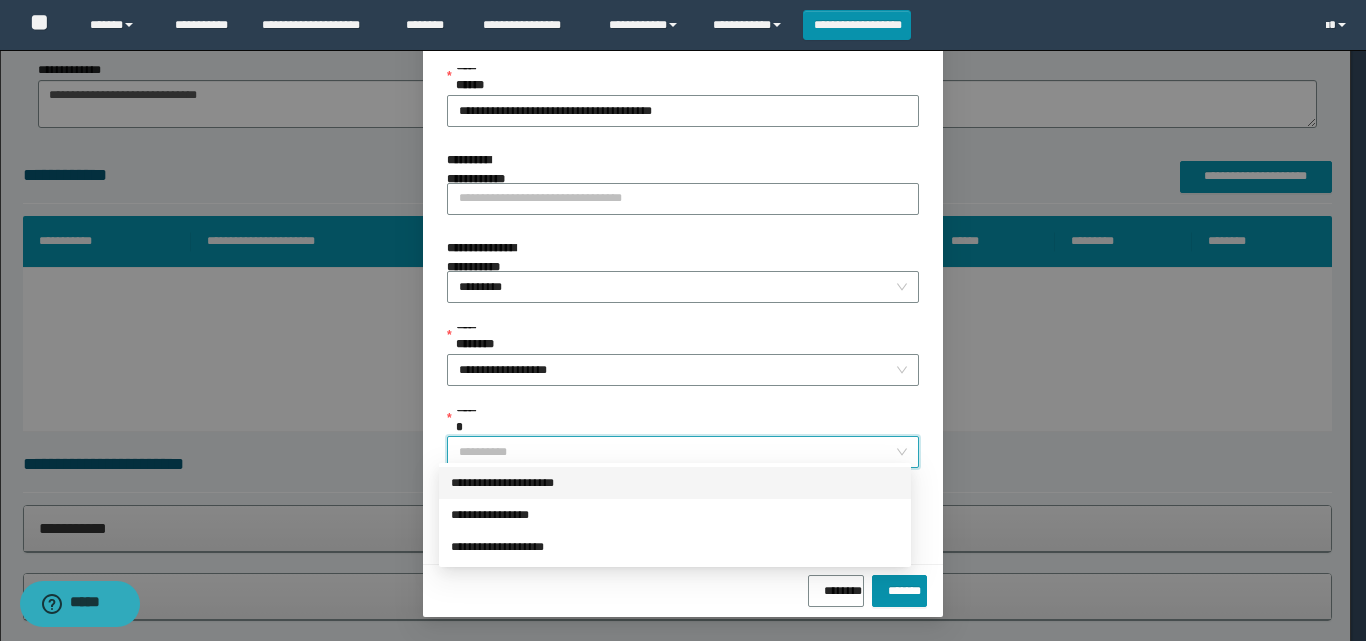 click on "**********" at bounding box center [675, 483] 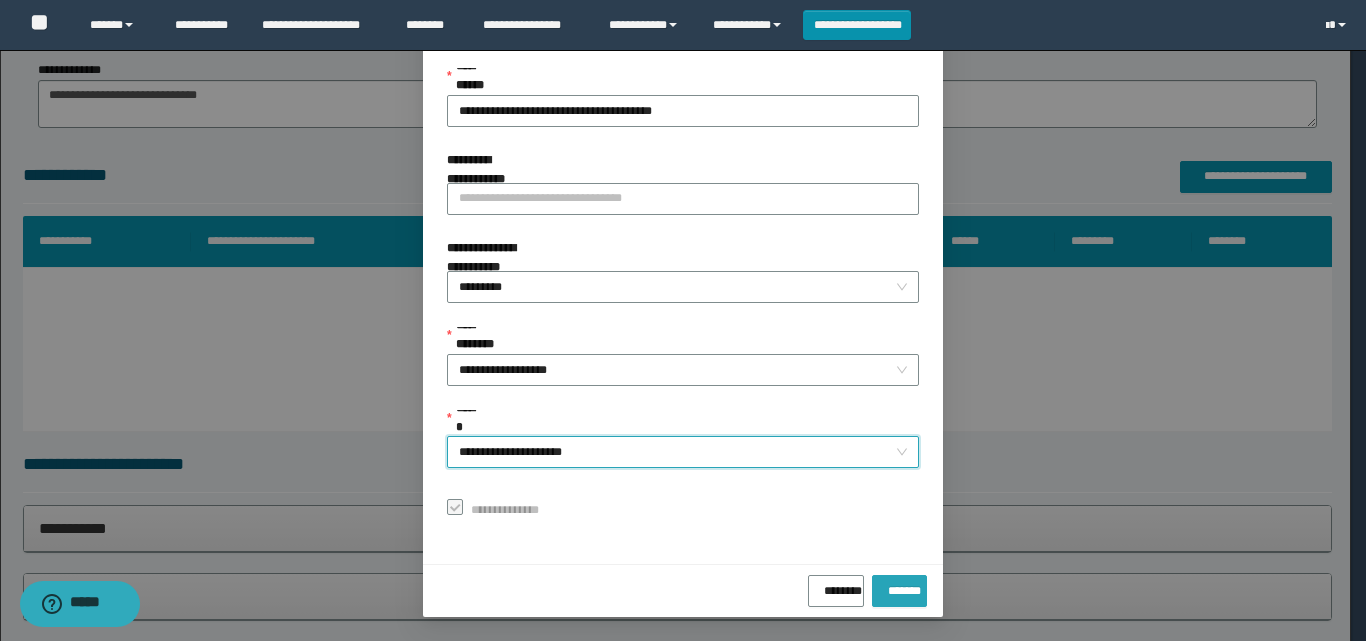 click on "*******" at bounding box center (899, 587) 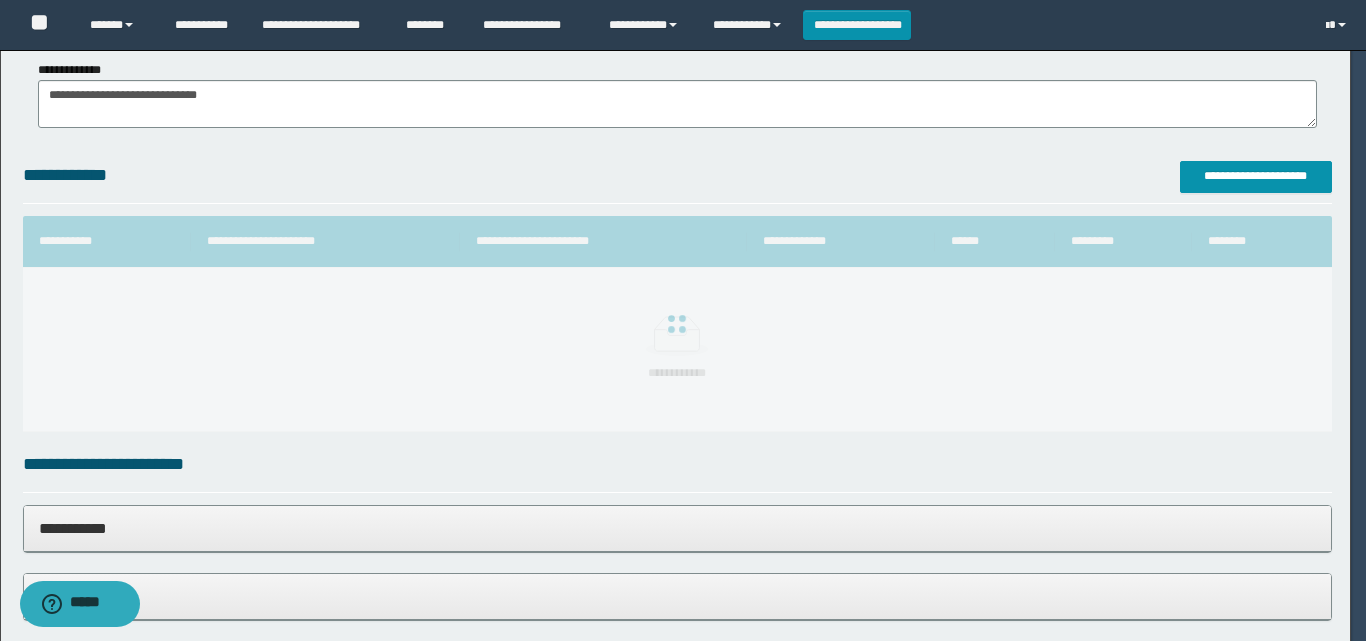 scroll, scrollTop: 64, scrollLeft: 0, axis: vertical 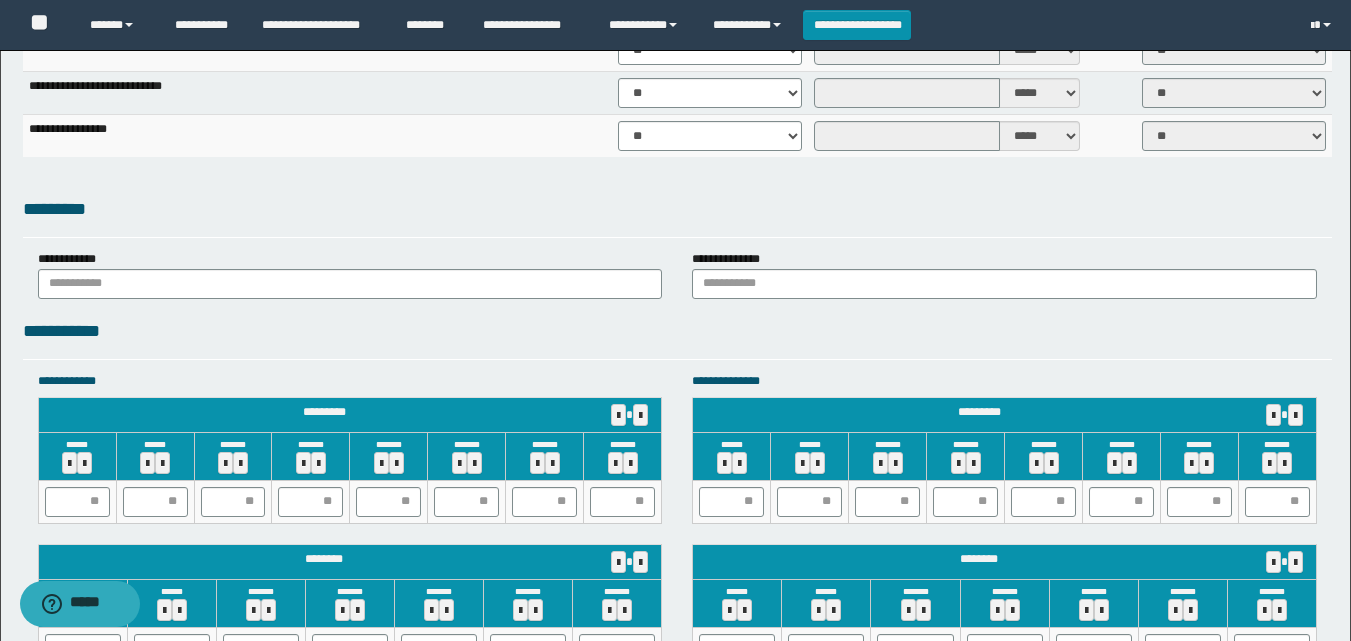 drag, startPoint x: 359, startPoint y: 341, endPoint x: 223, endPoint y: 304, distance: 140.94325 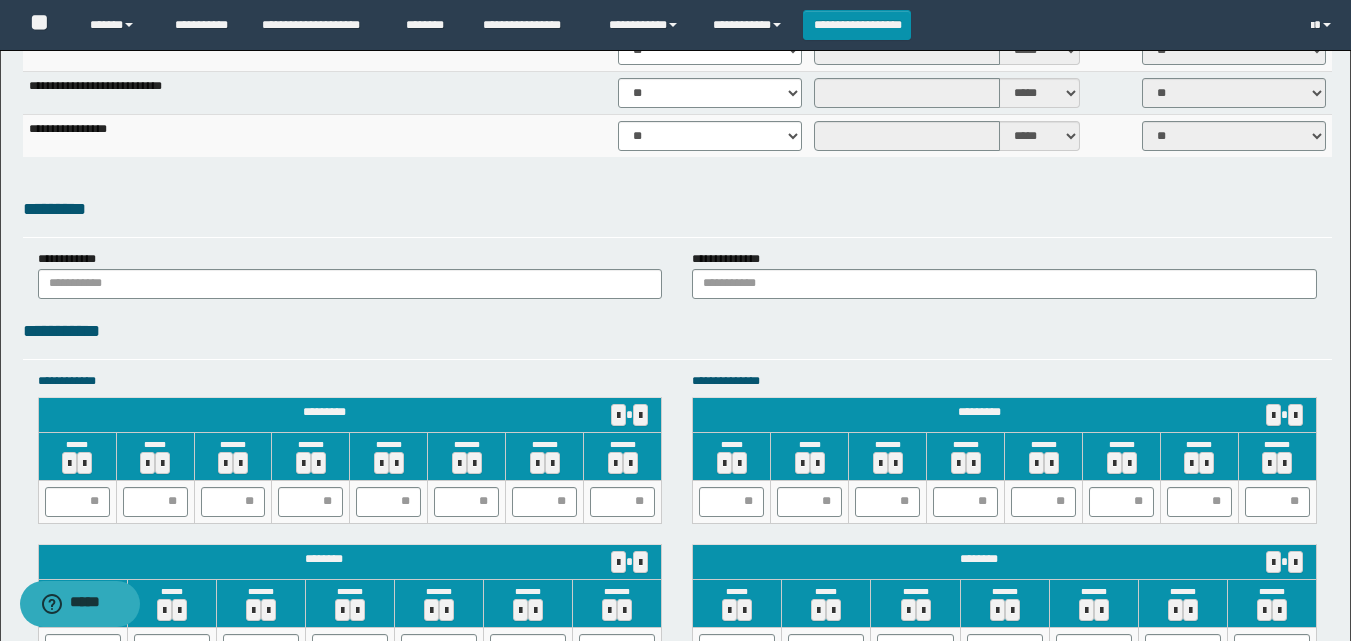 click on "**********" at bounding box center [677, 331] 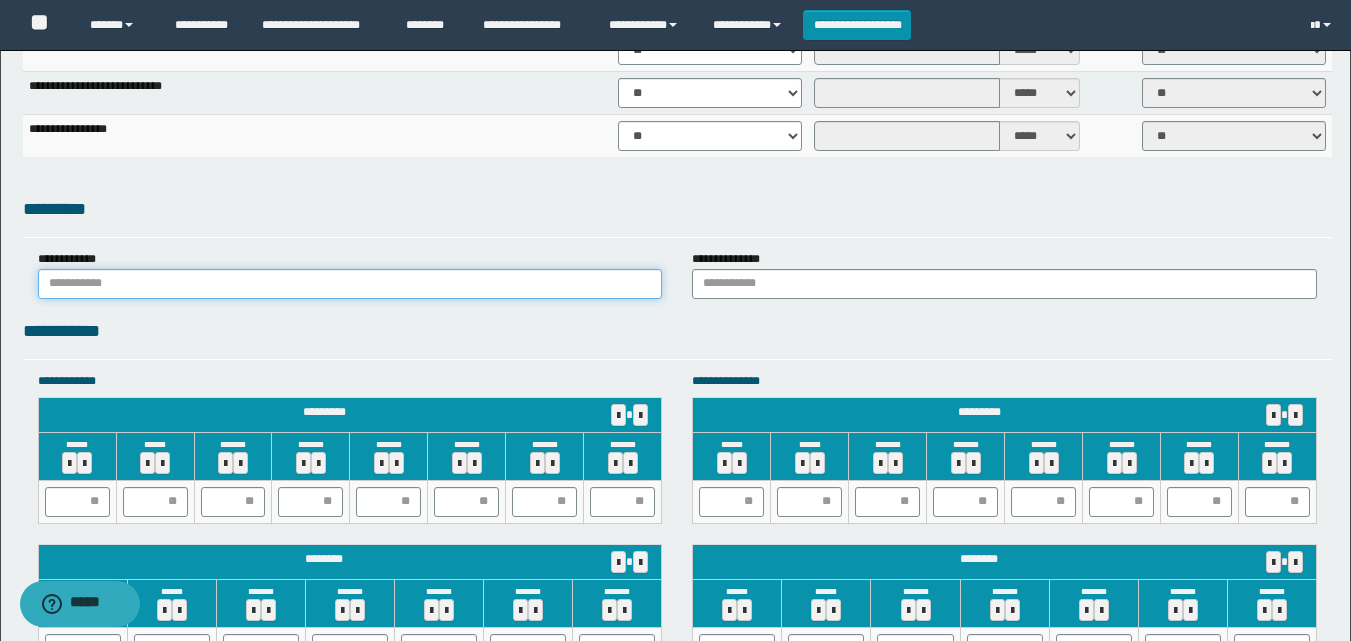 drag, startPoint x: 238, startPoint y: 289, endPoint x: 187, endPoint y: 294, distance: 51.24451 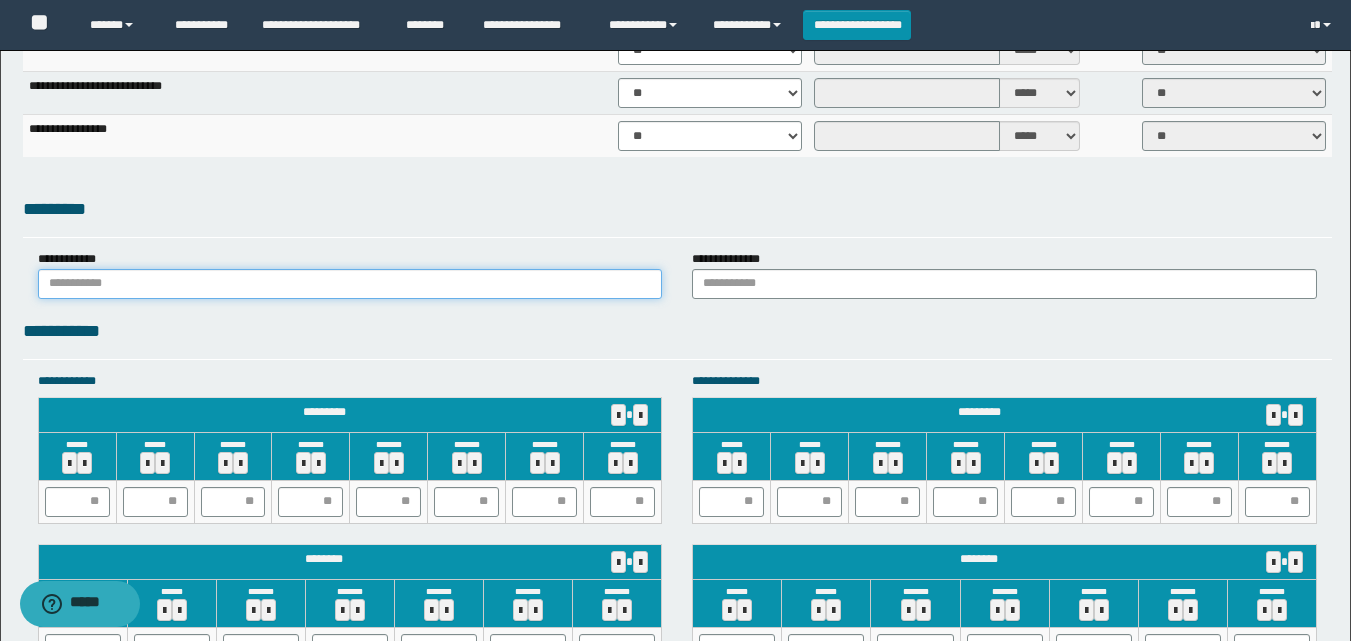 click at bounding box center (350, 284) 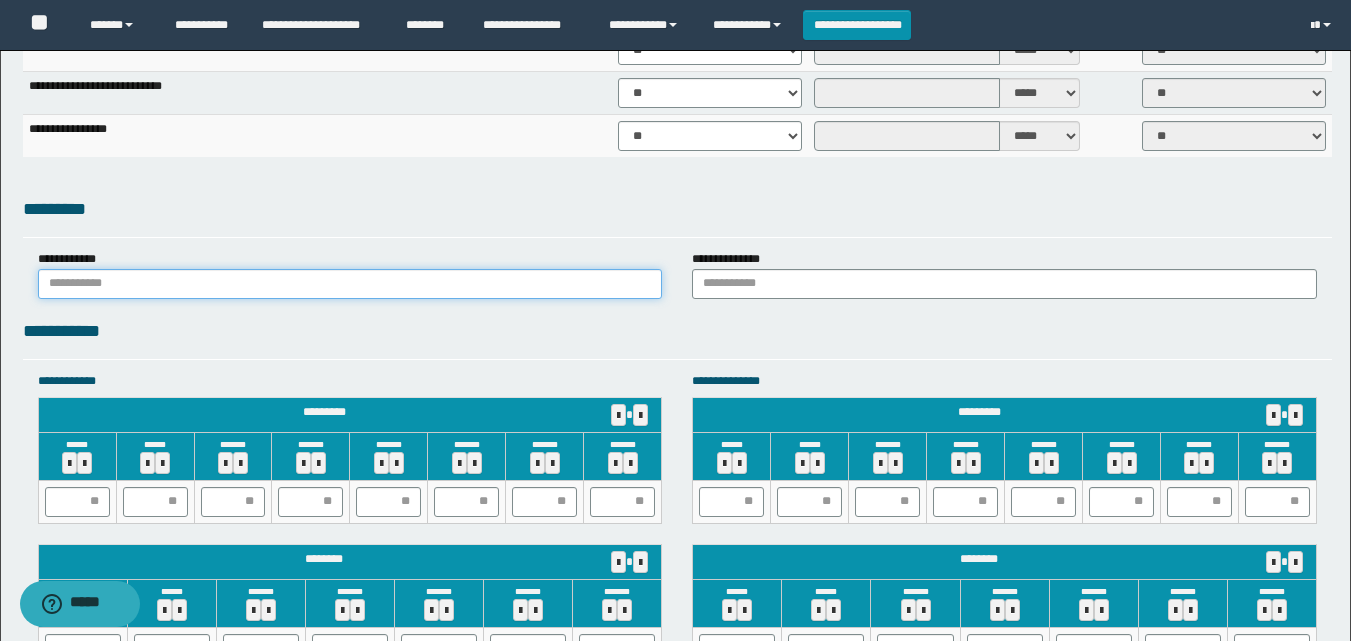 type on "******" 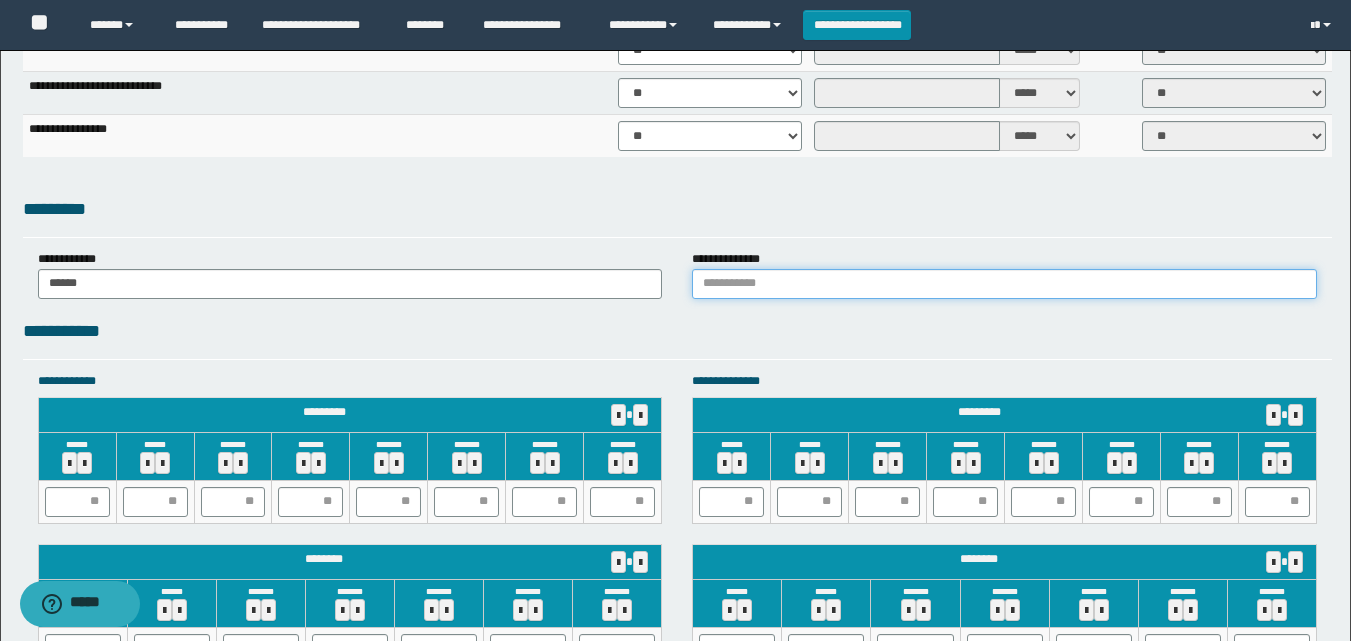 click at bounding box center [1004, 284] 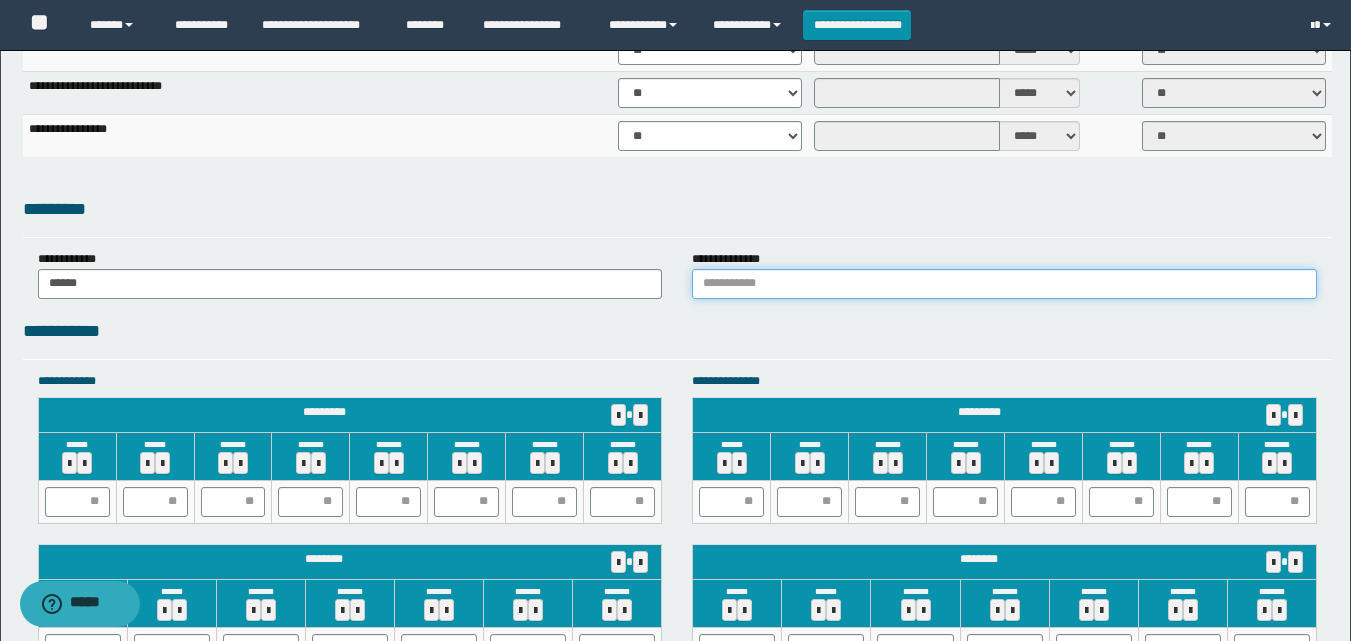 type on "******" 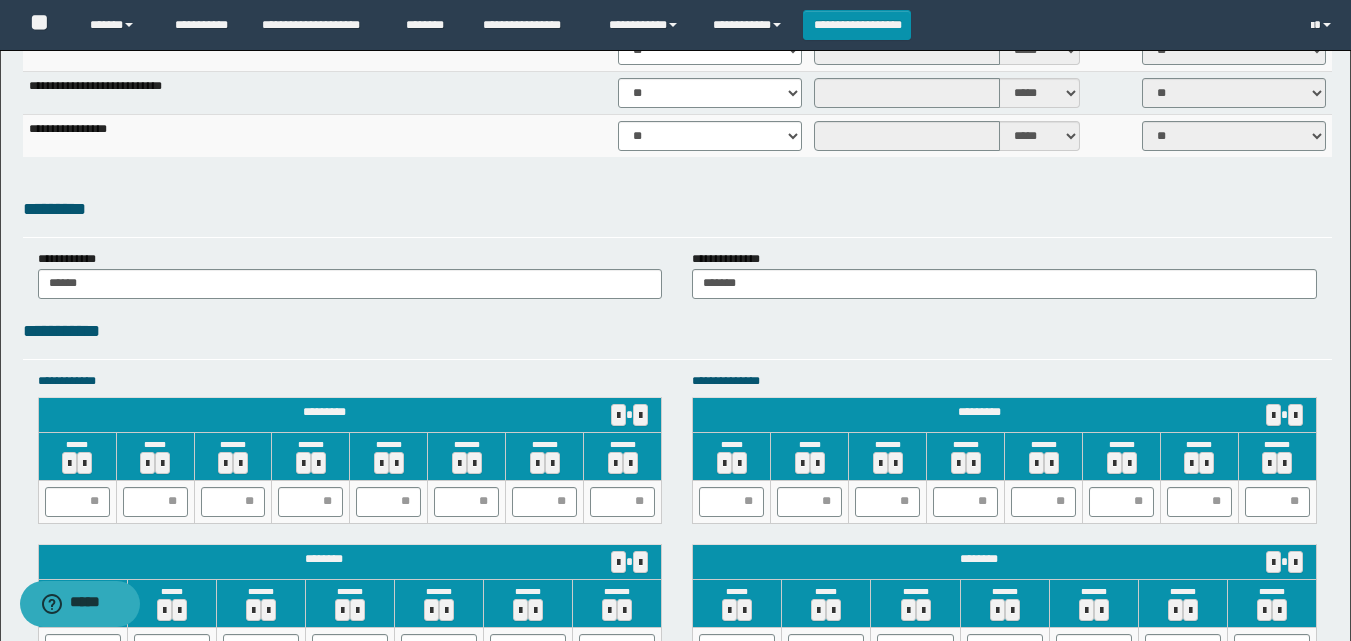 click on "**********" at bounding box center (677, 331) 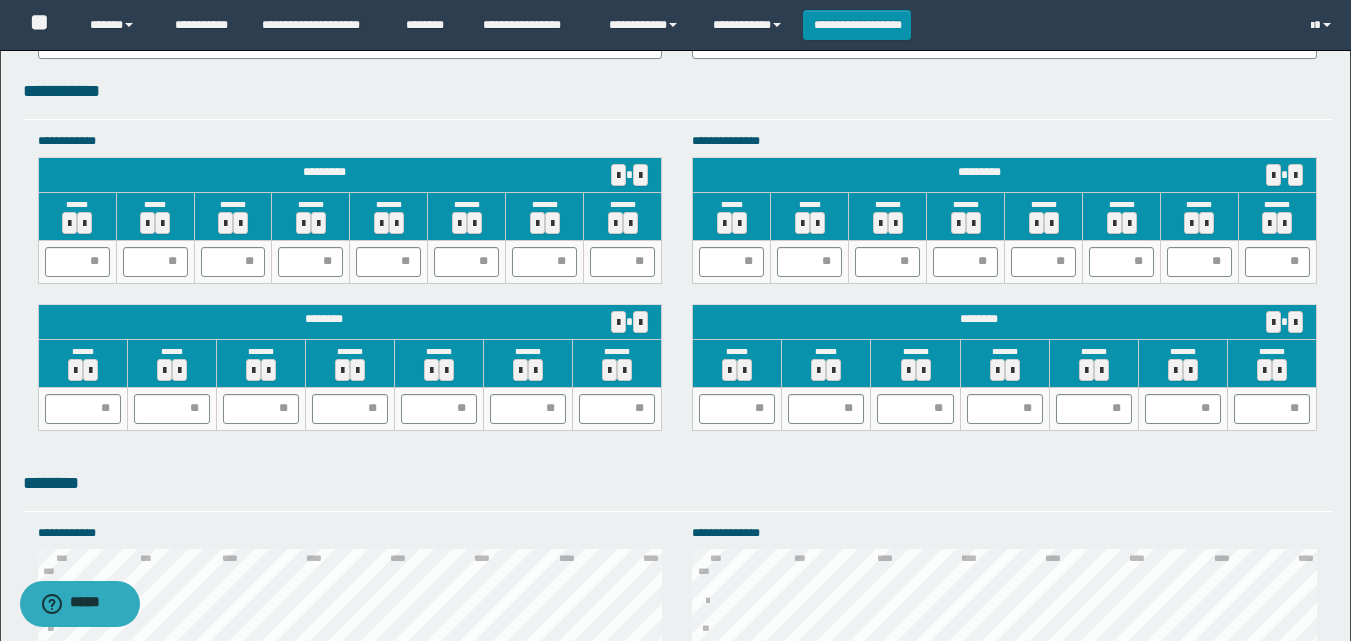 scroll, scrollTop: 1700, scrollLeft: 0, axis: vertical 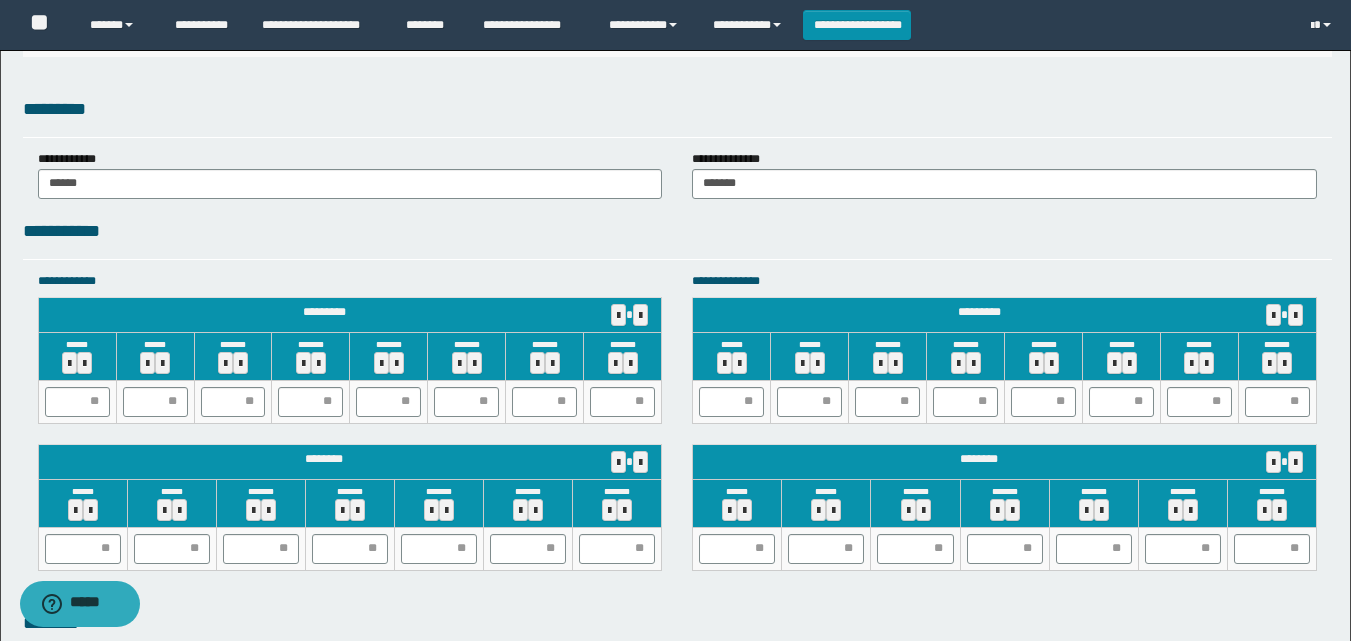 click on "**********" at bounding box center (677, 231) 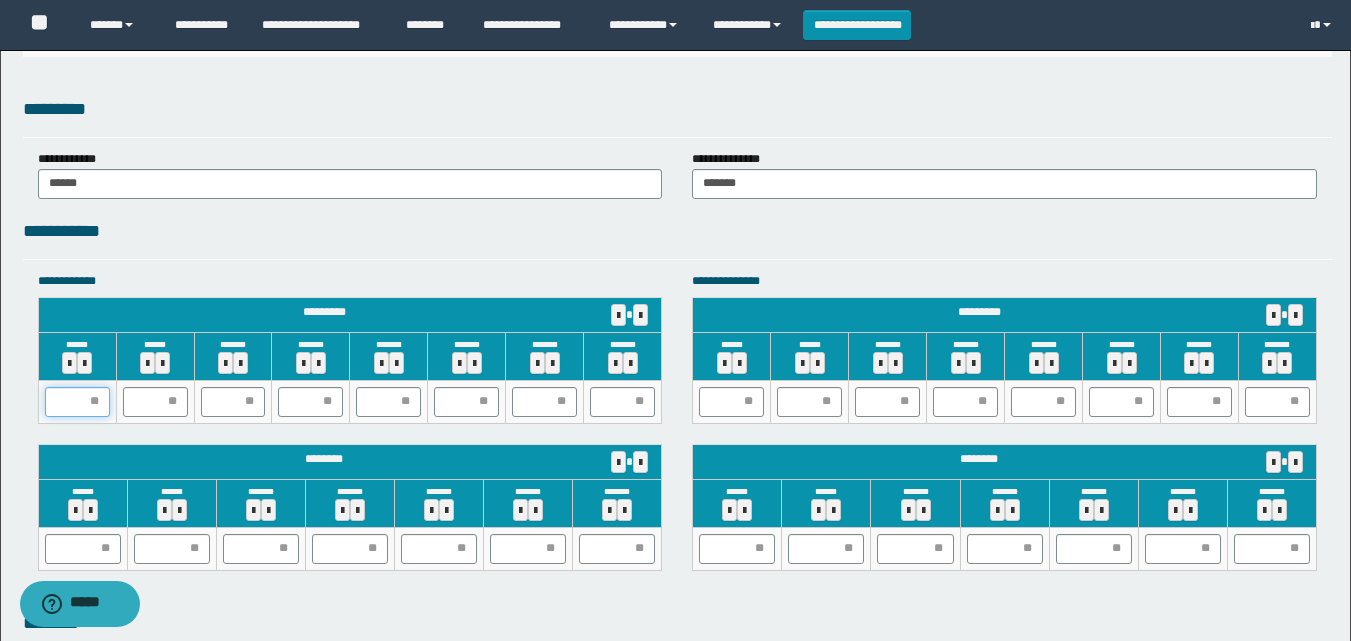 click at bounding box center [77, 402] 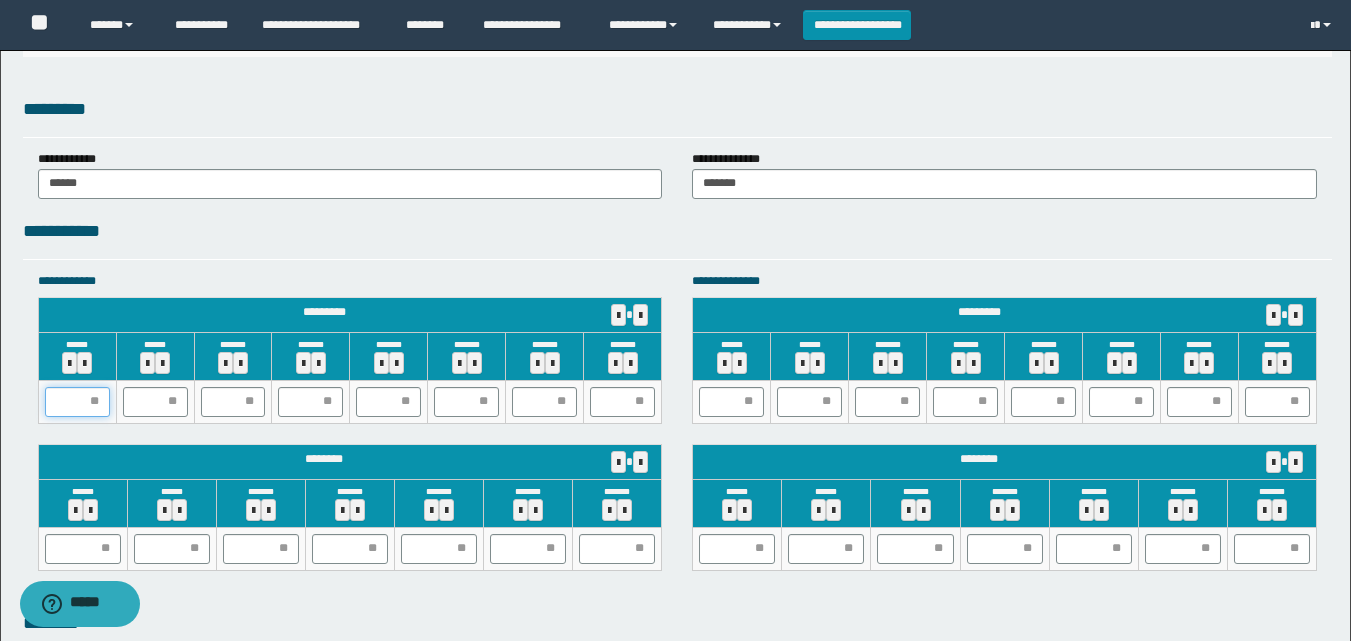 click at bounding box center (77, 402) 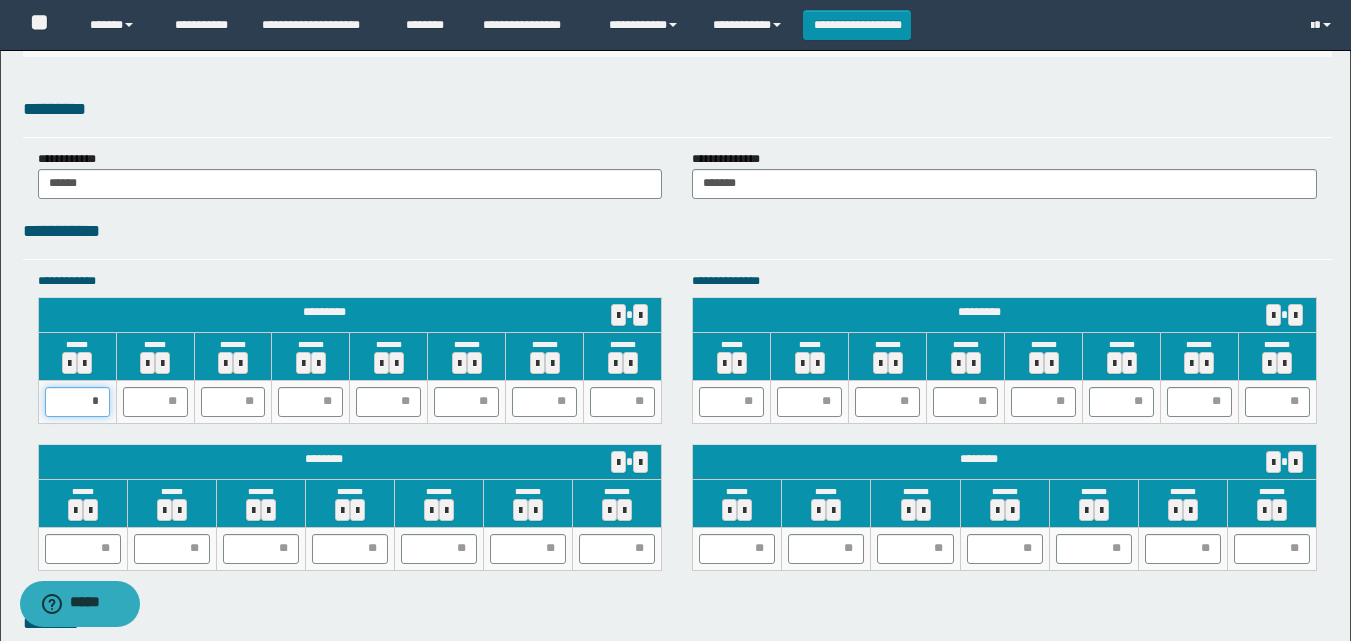 type on "**" 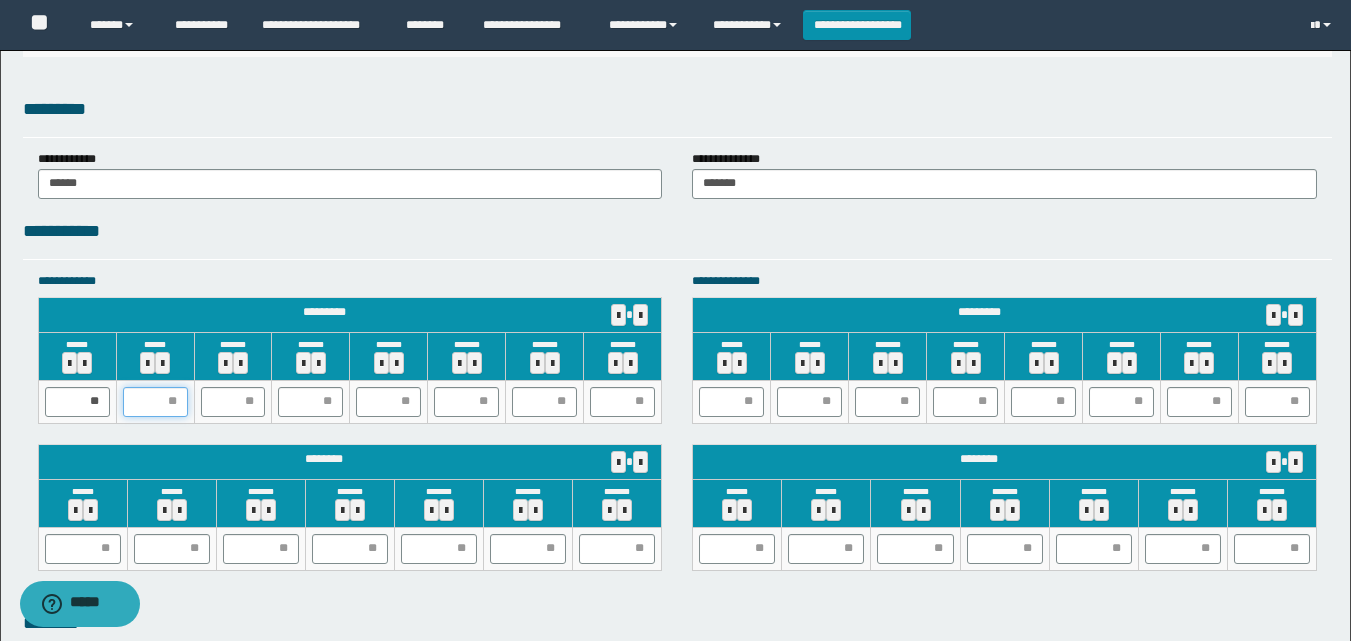 type on "*" 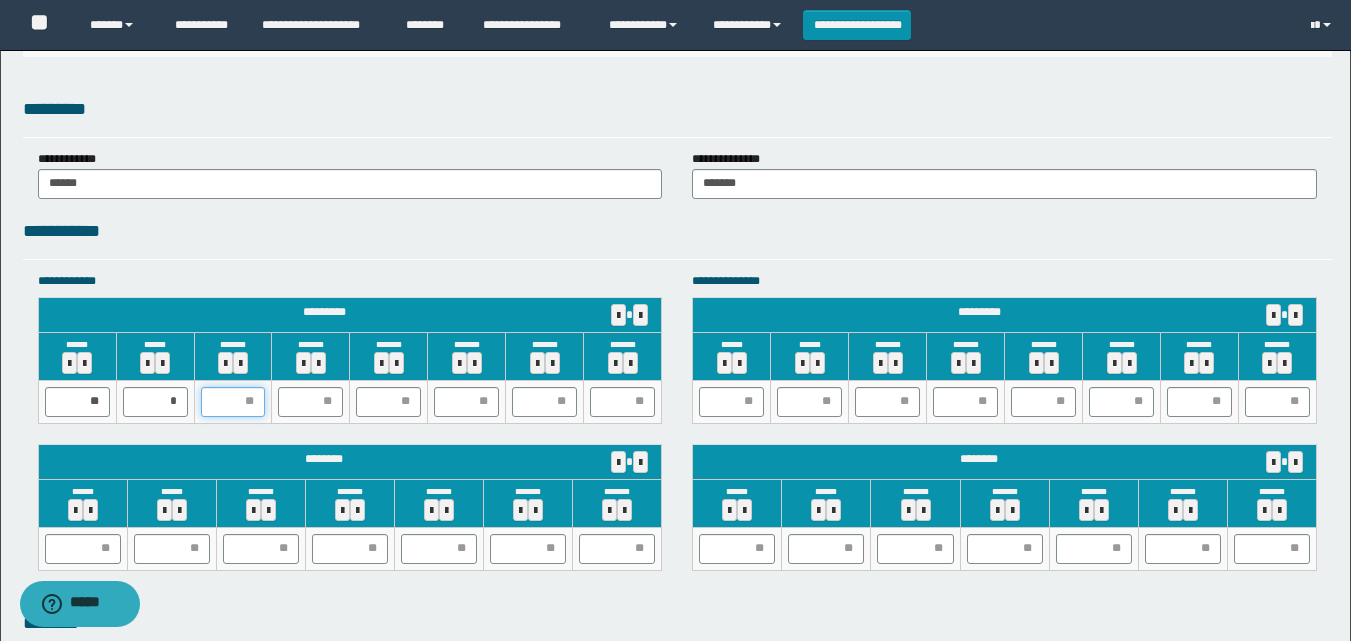 type on "*" 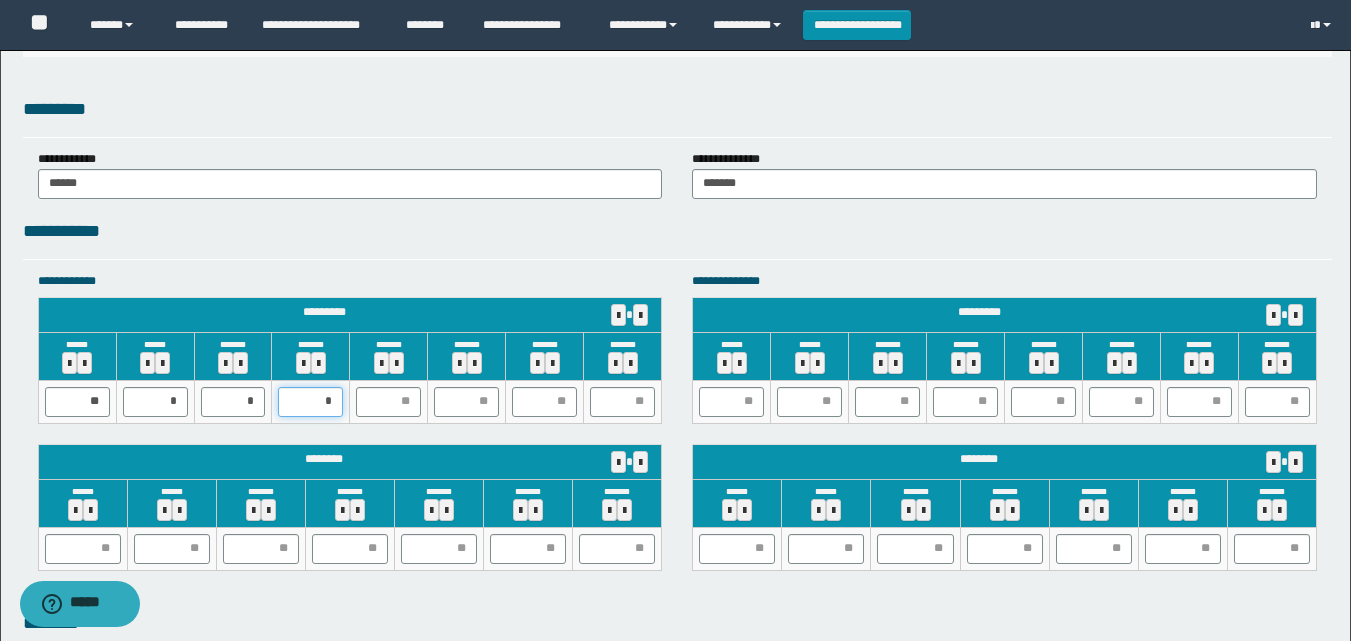 type on "**" 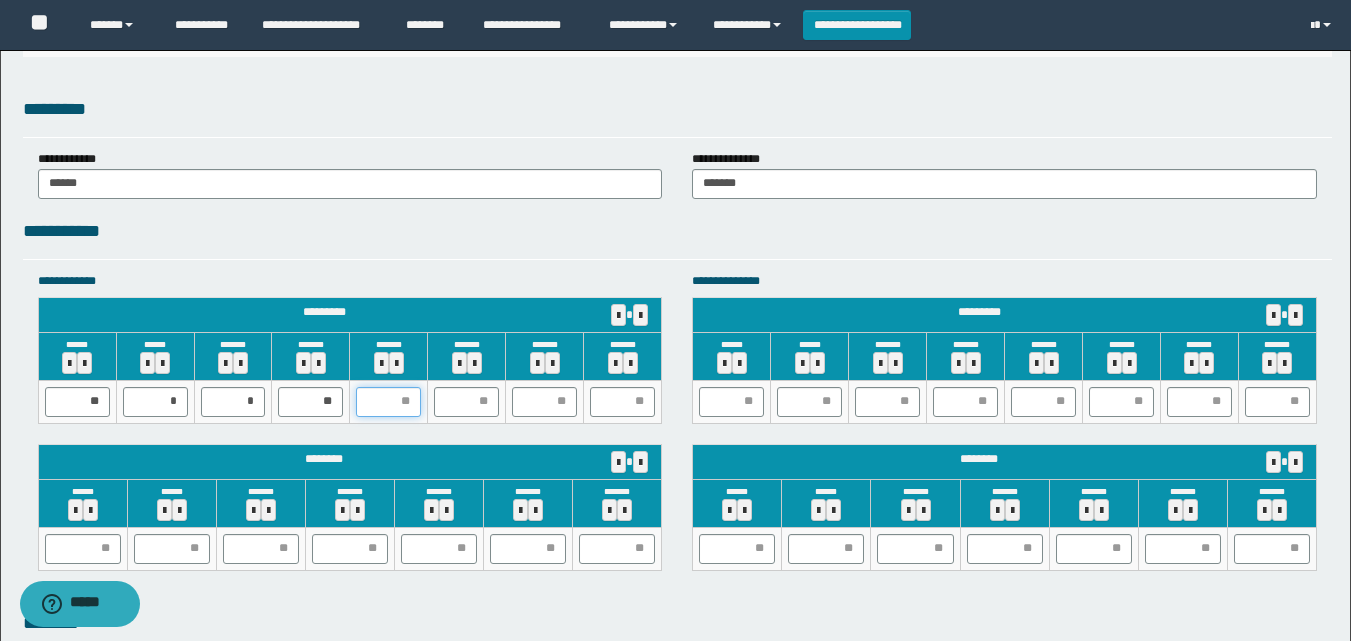 type on "*" 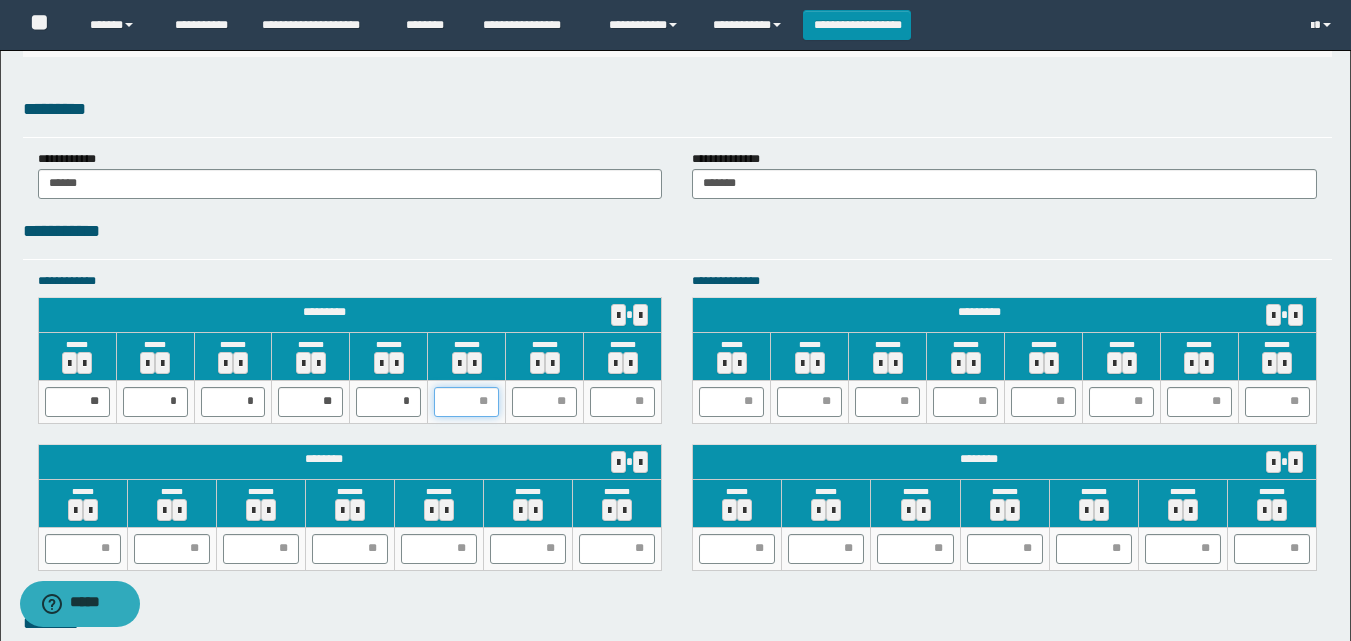 type on "*" 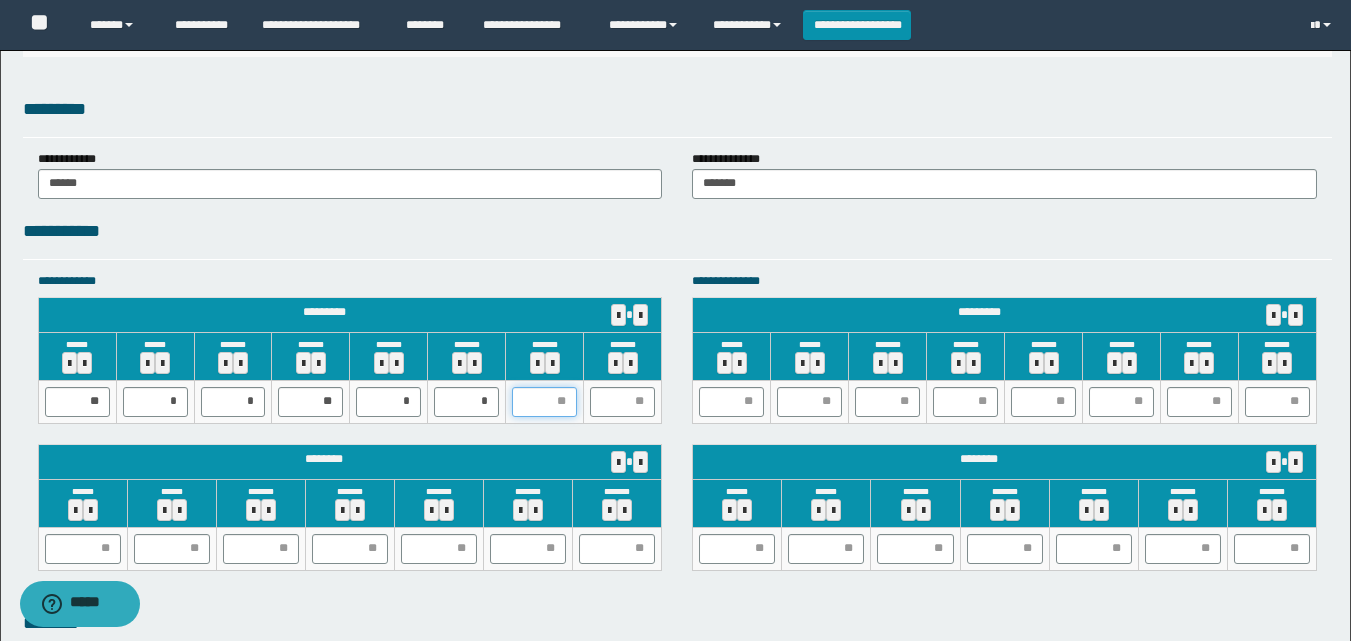 type on "*" 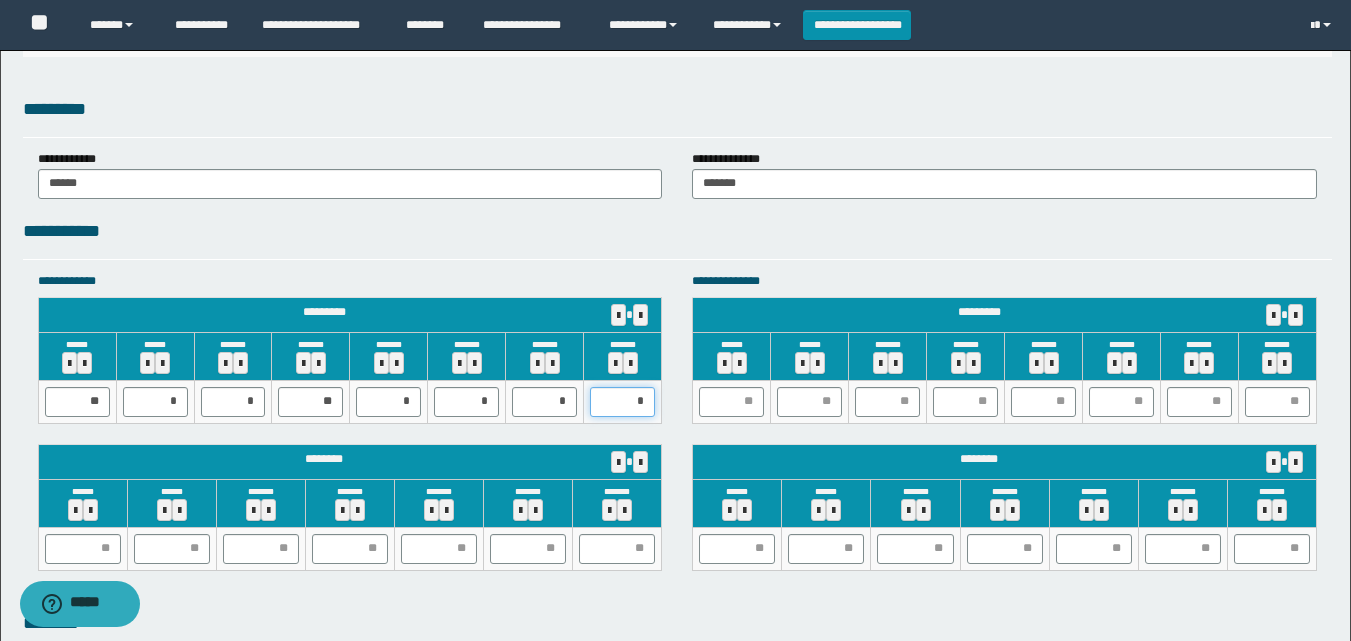 type on "**" 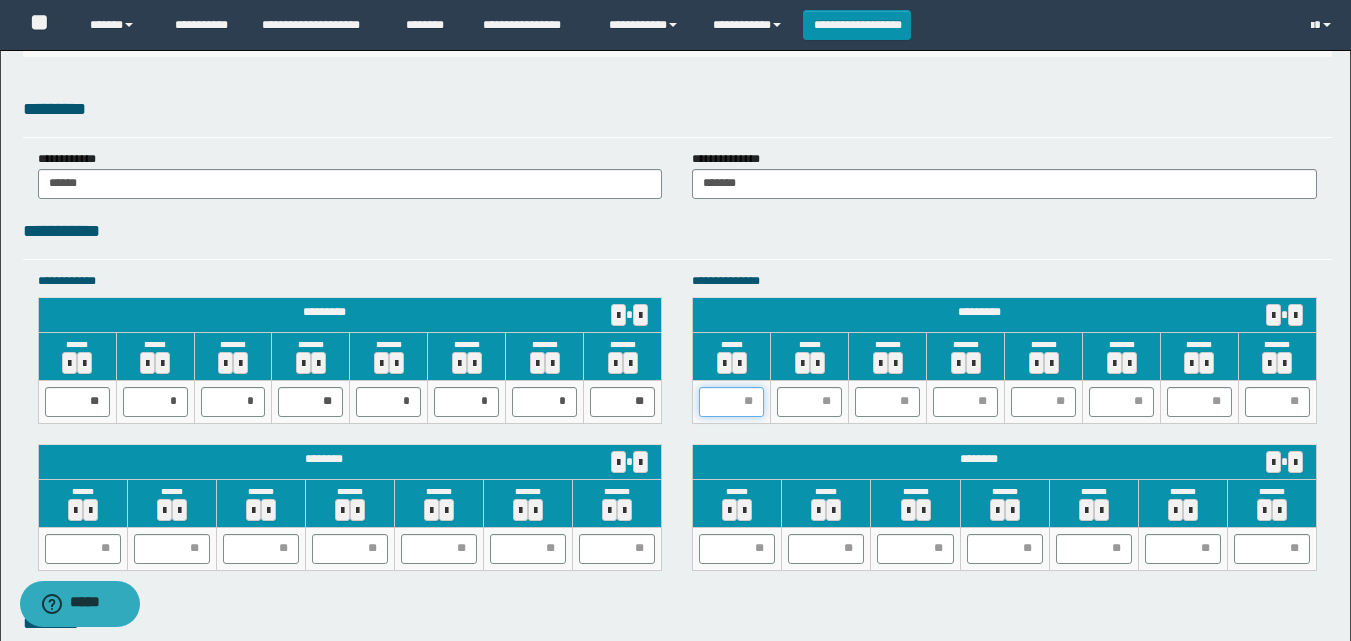 click at bounding box center (731, 402) 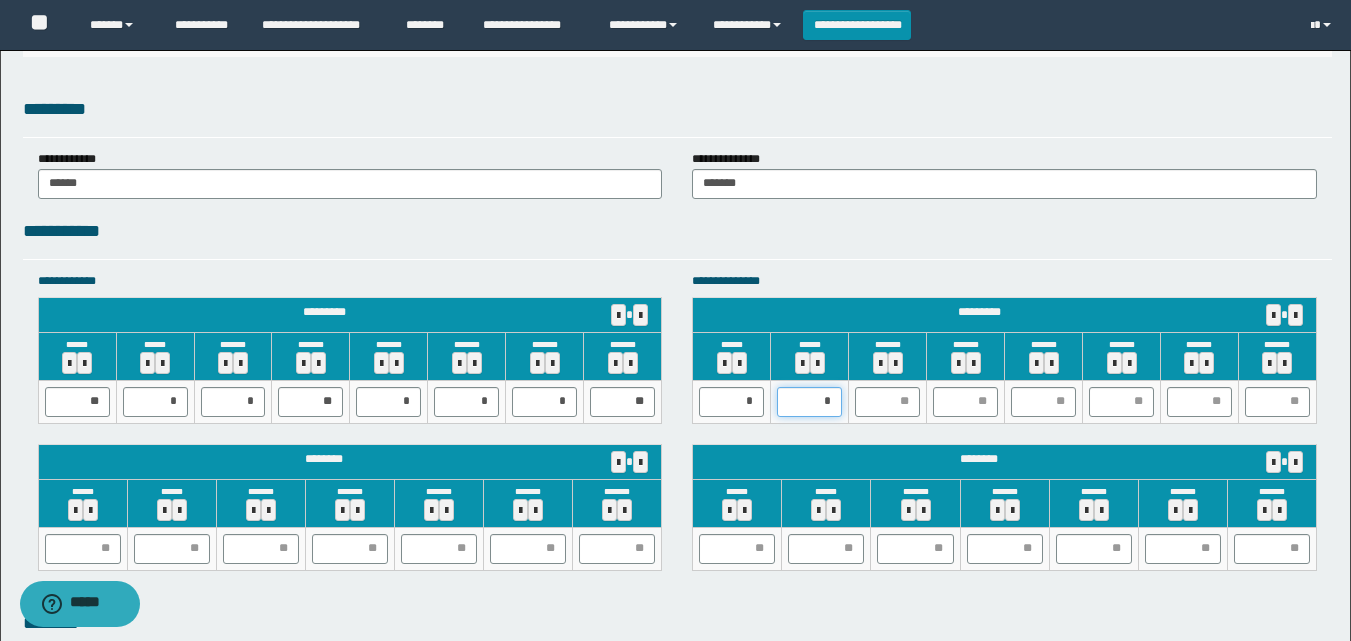 type on "**" 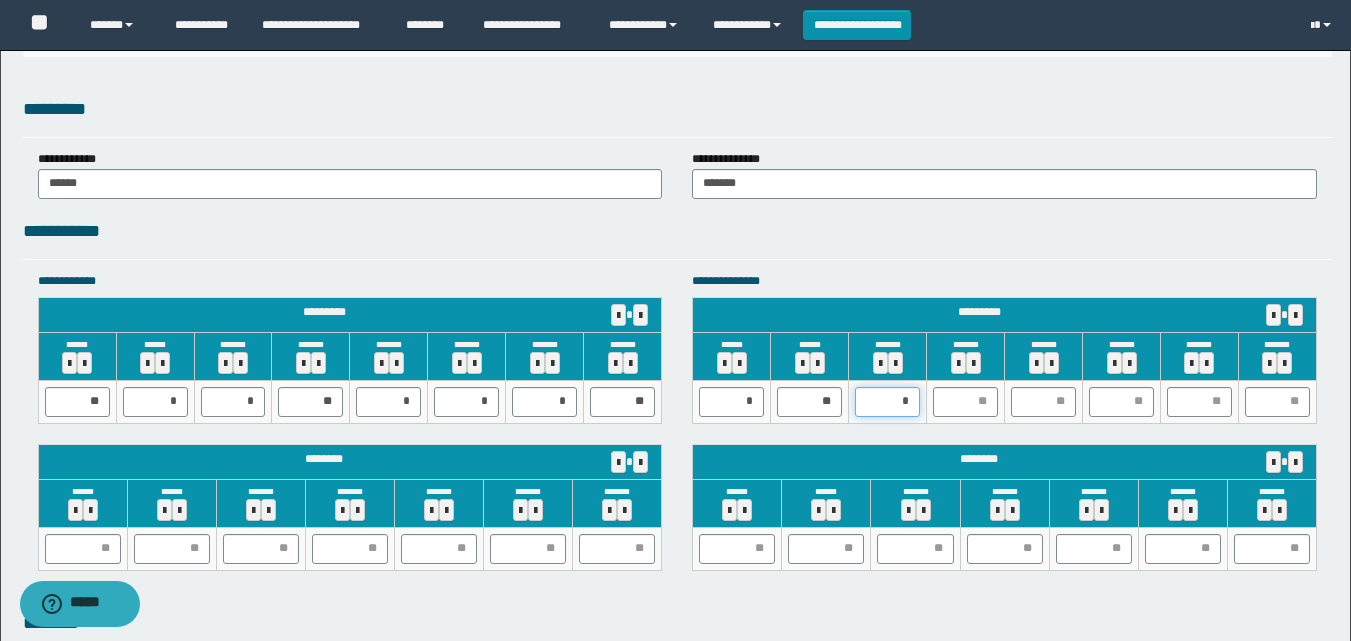 type on "**" 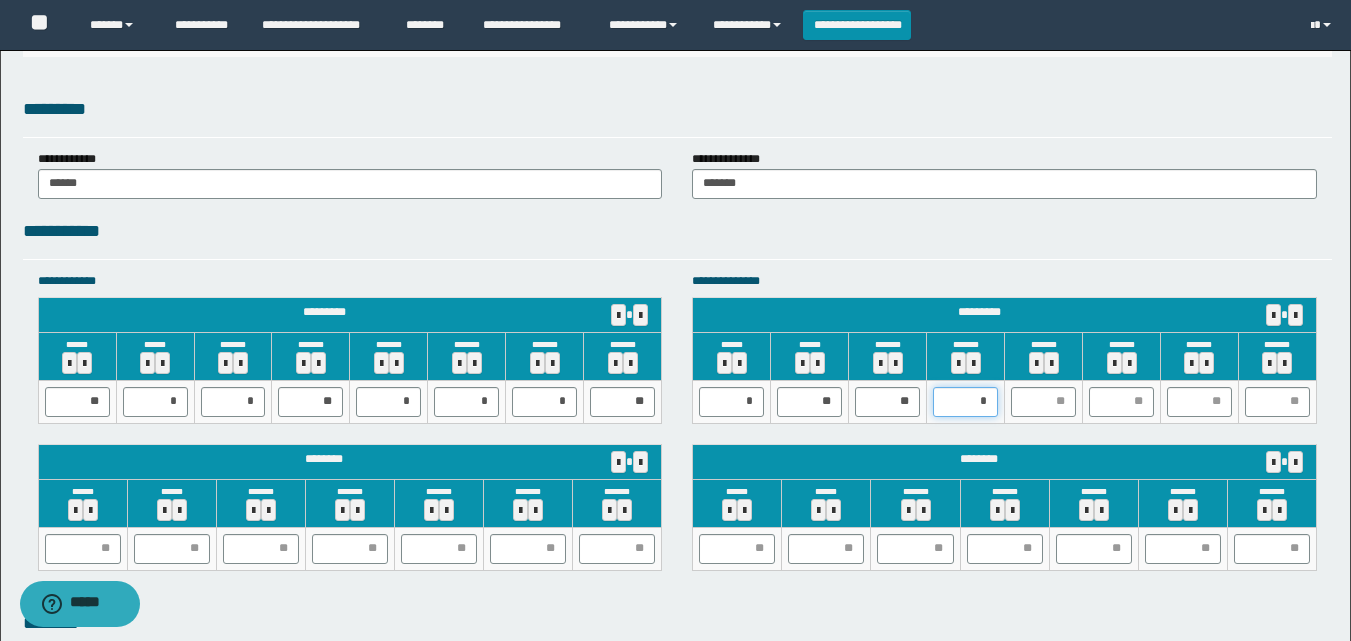 type on "**" 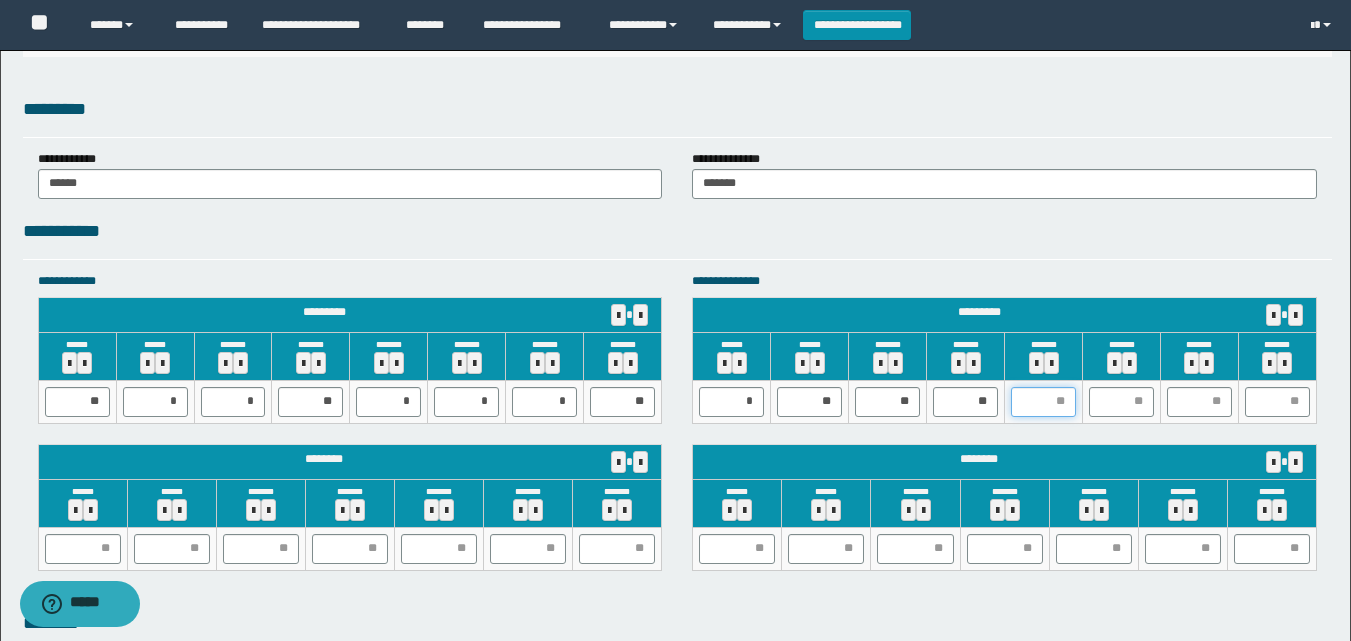 type on "*" 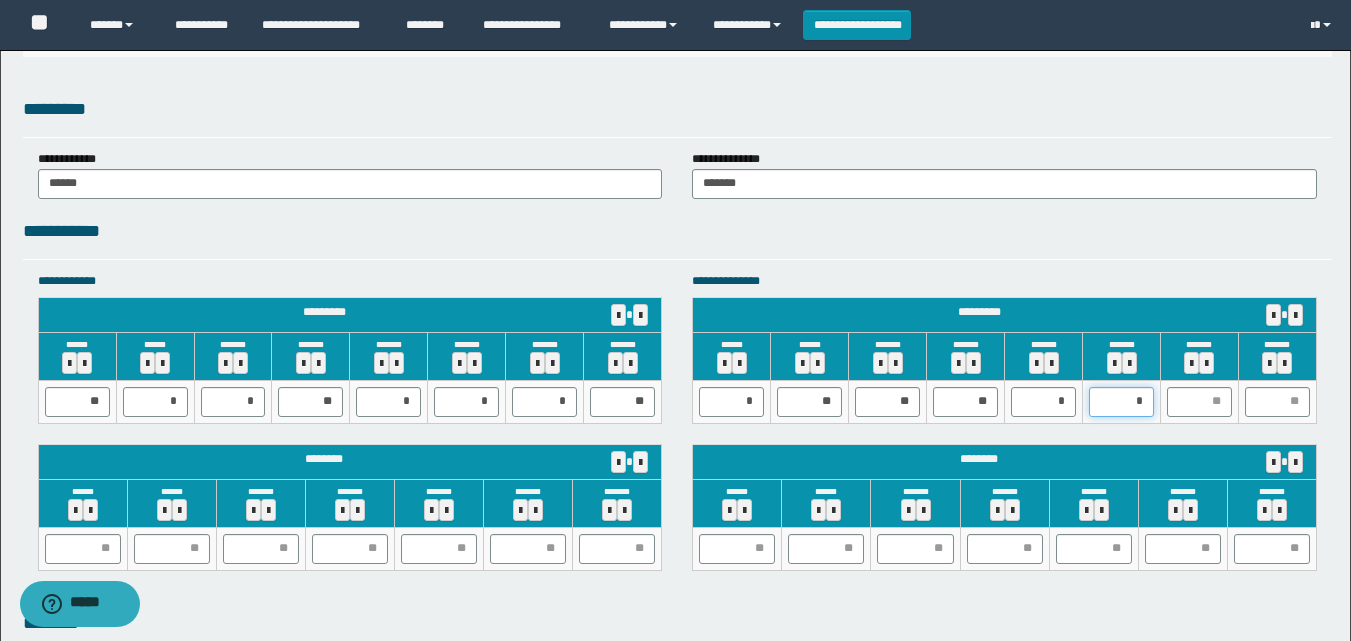 type on "**" 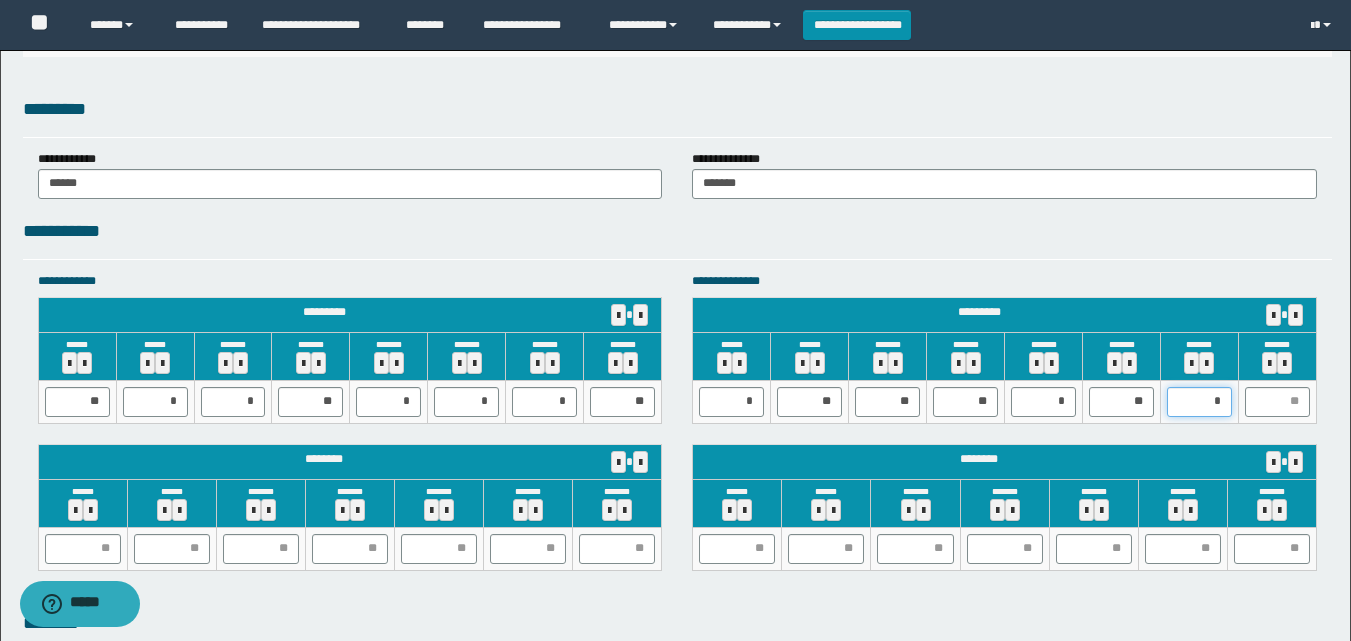 type on "**" 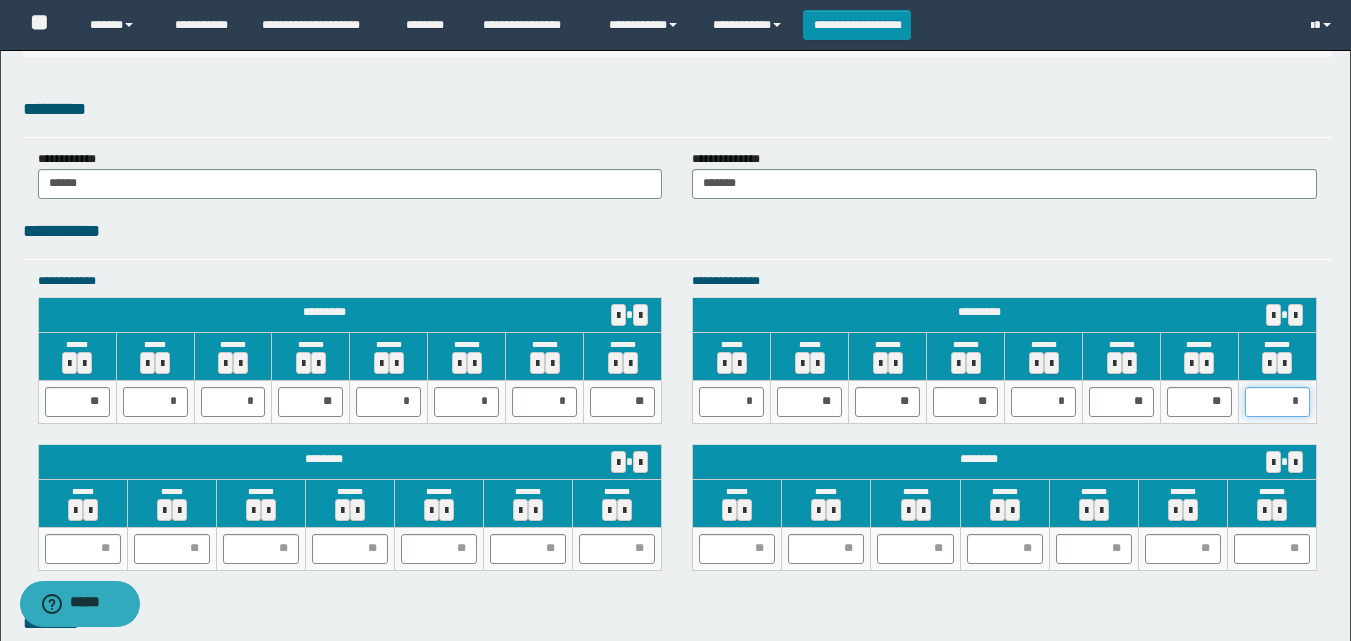 type on "**" 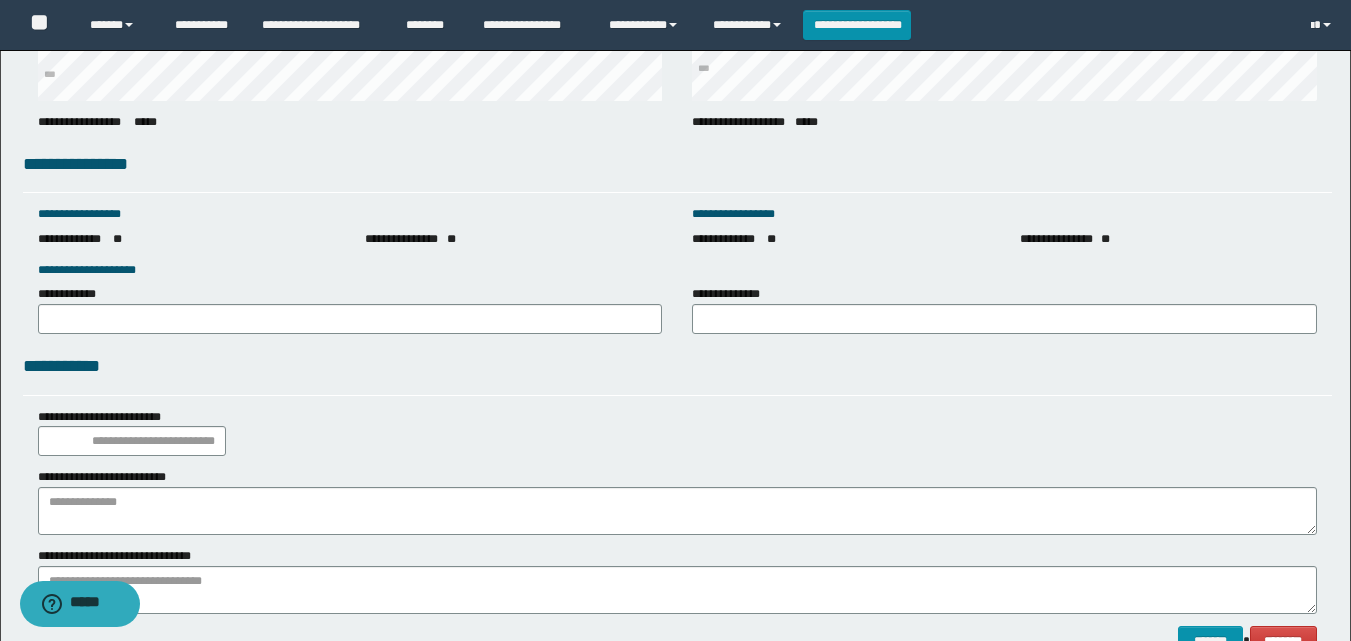 scroll, scrollTop: 2812, scrollLeft: 0, axis: vertical 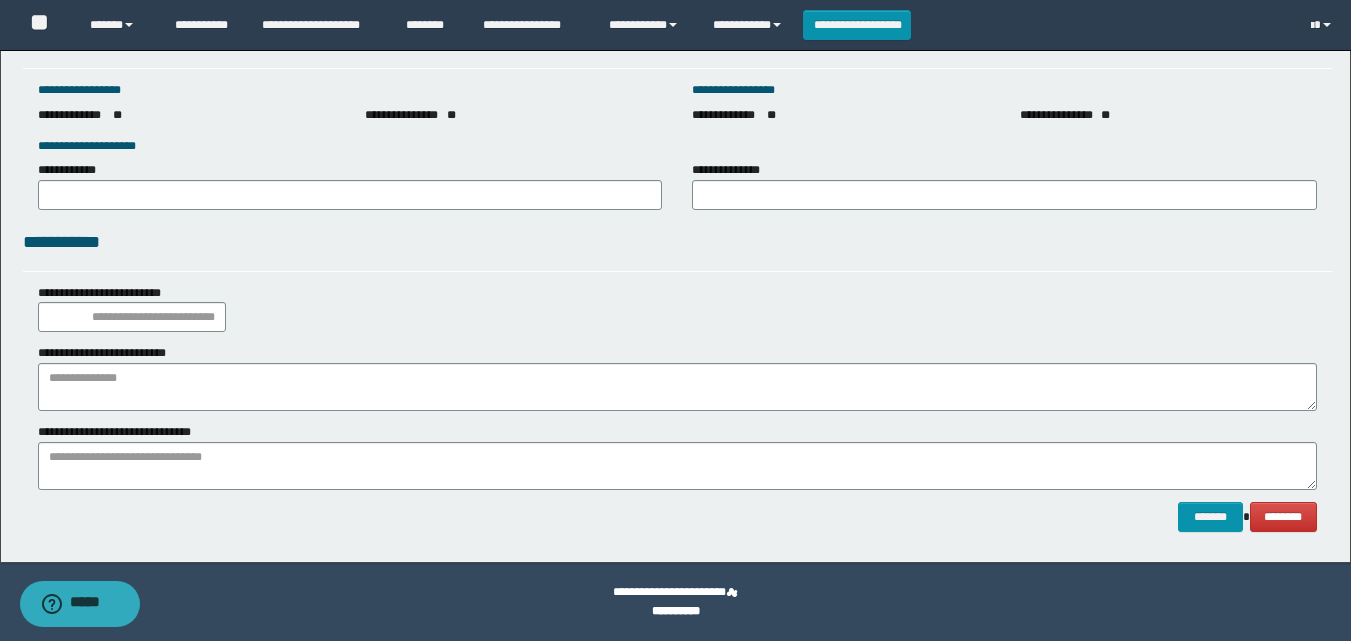 click on "**********" at bounding box center [675, -1100] 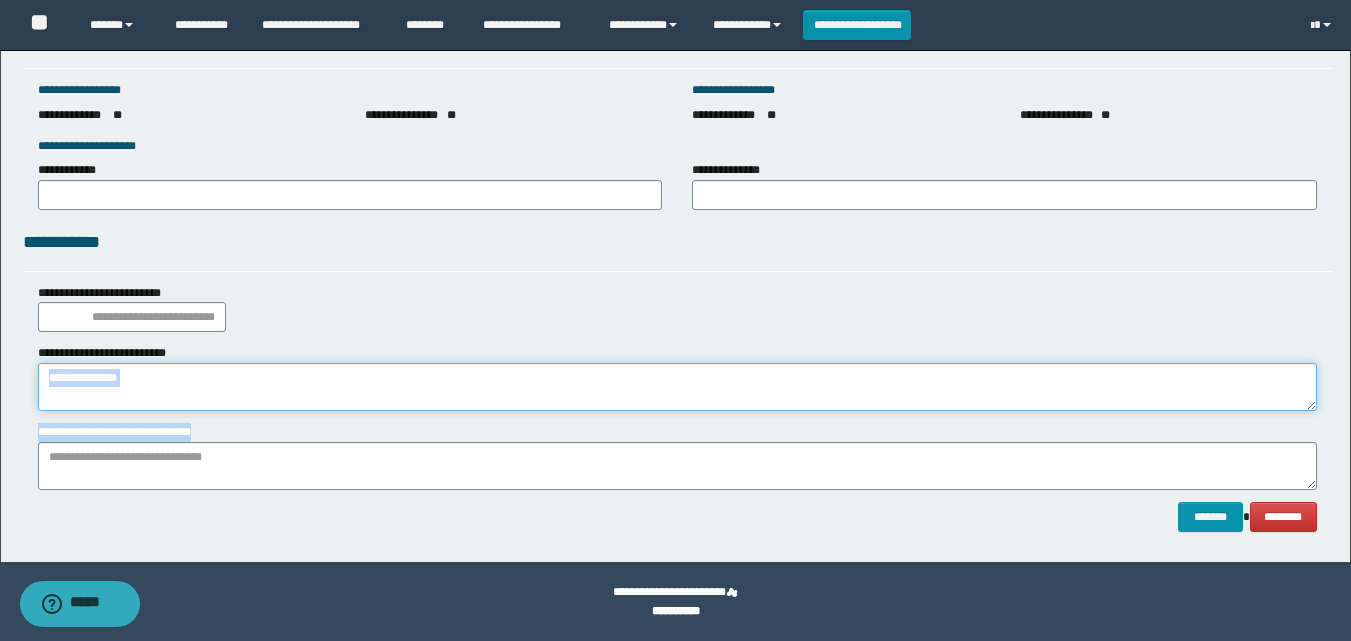 click at bounding box center (677, 387) 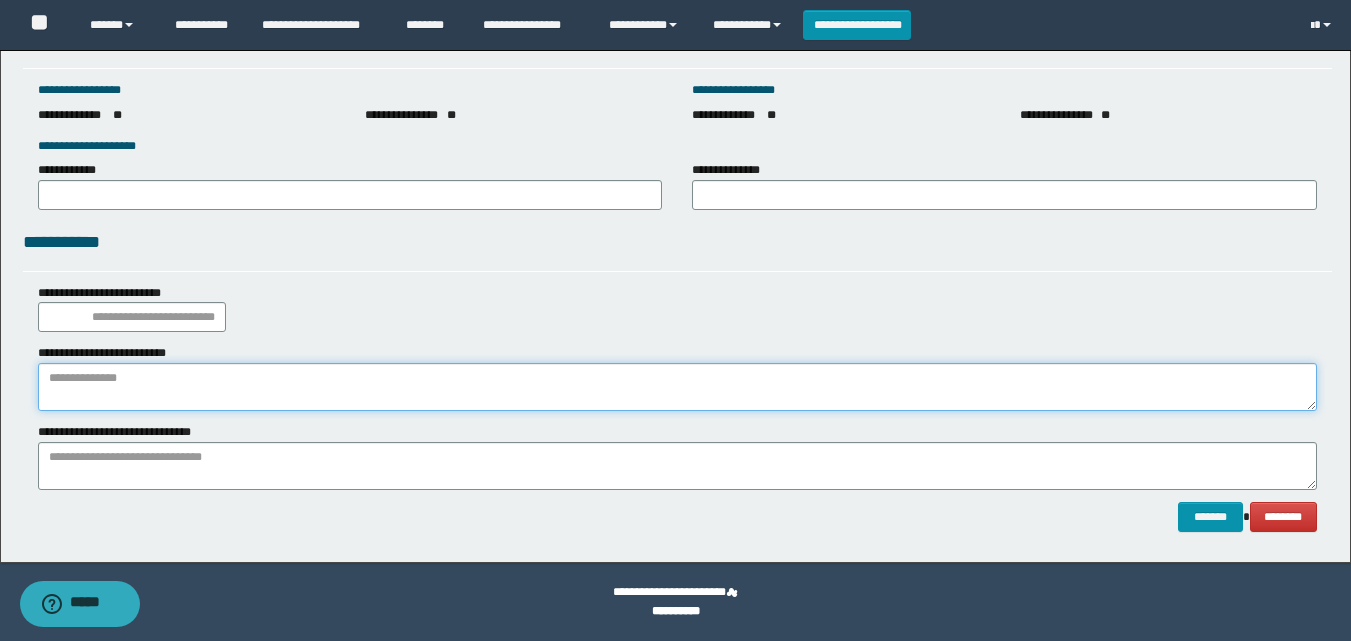 click at bounding box center (677, 387) 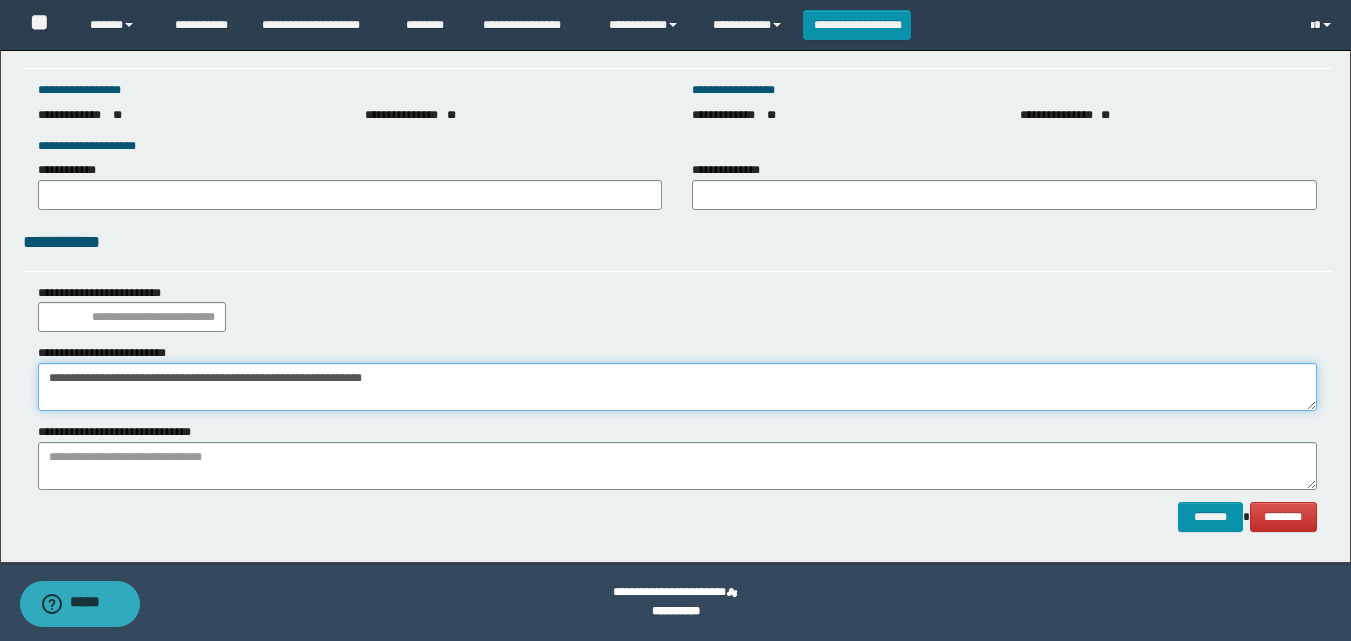 type on "**********" 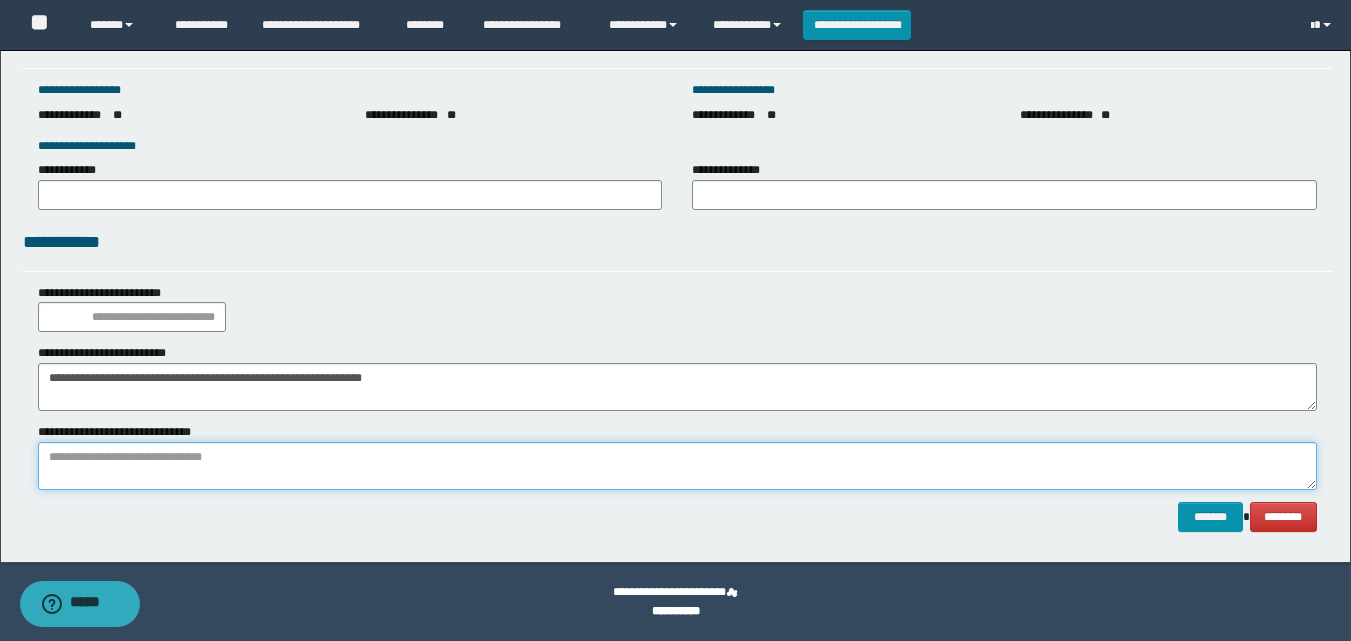 click at bounding box center (677, 466) 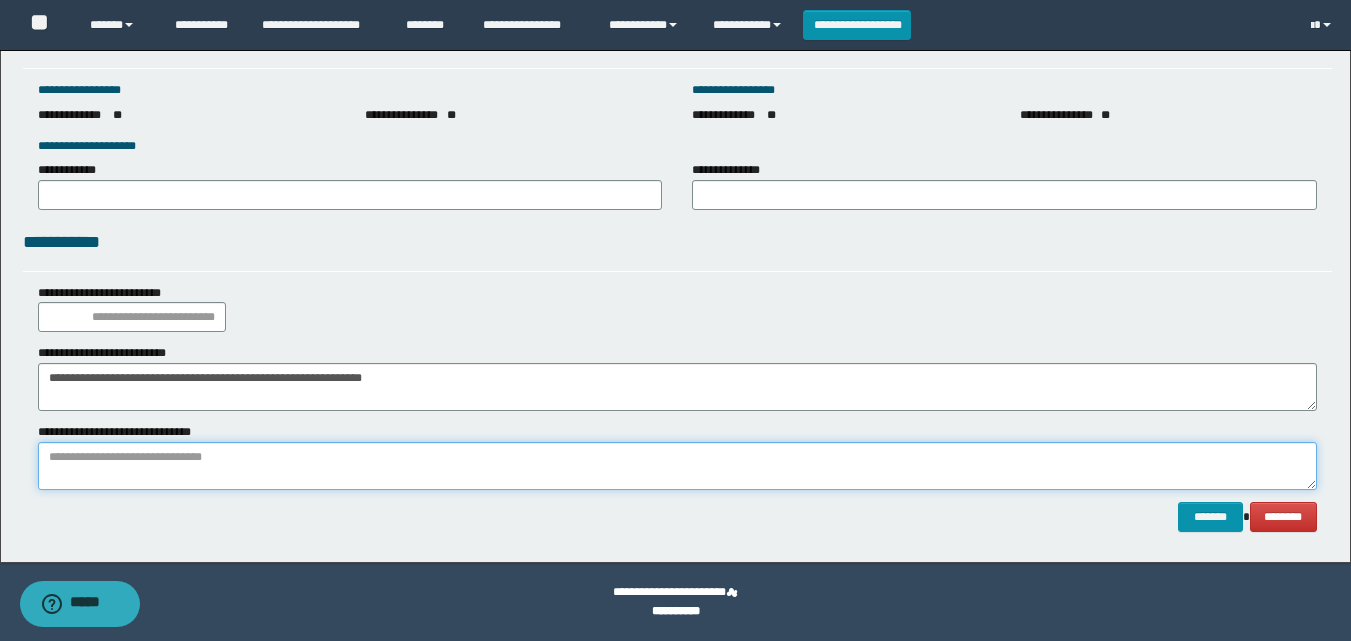 click at bounding box center (677, 466) 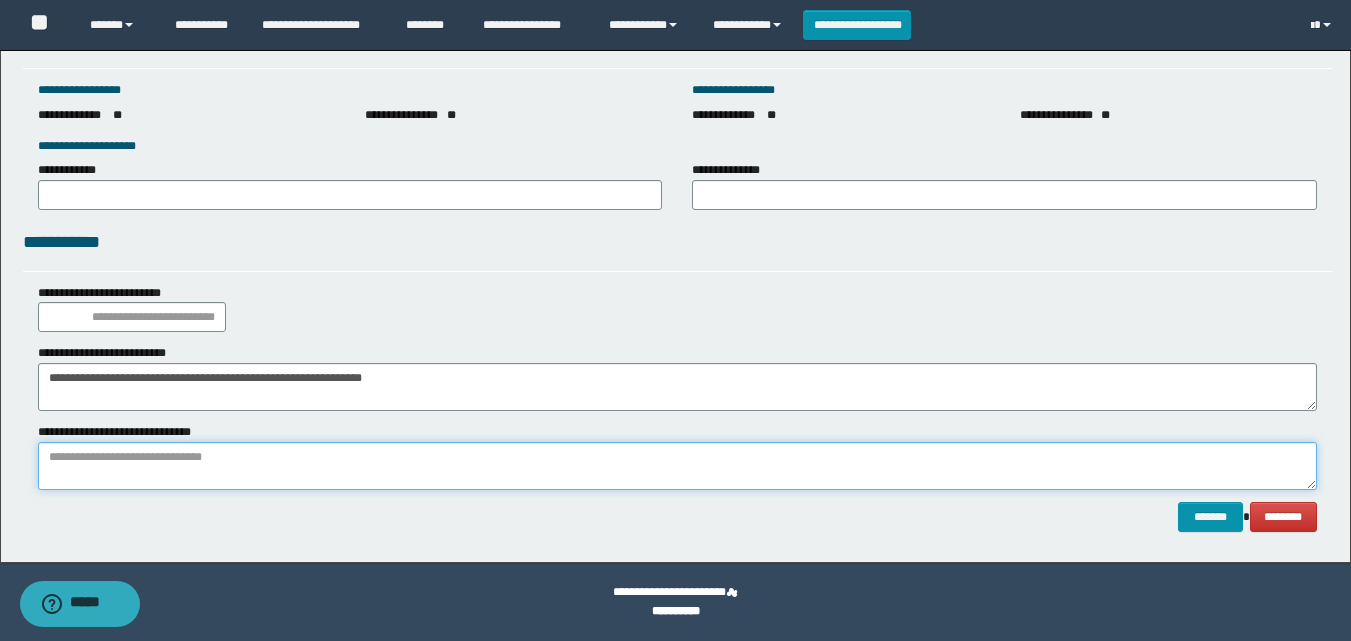 click at bounding box center [677, 466] 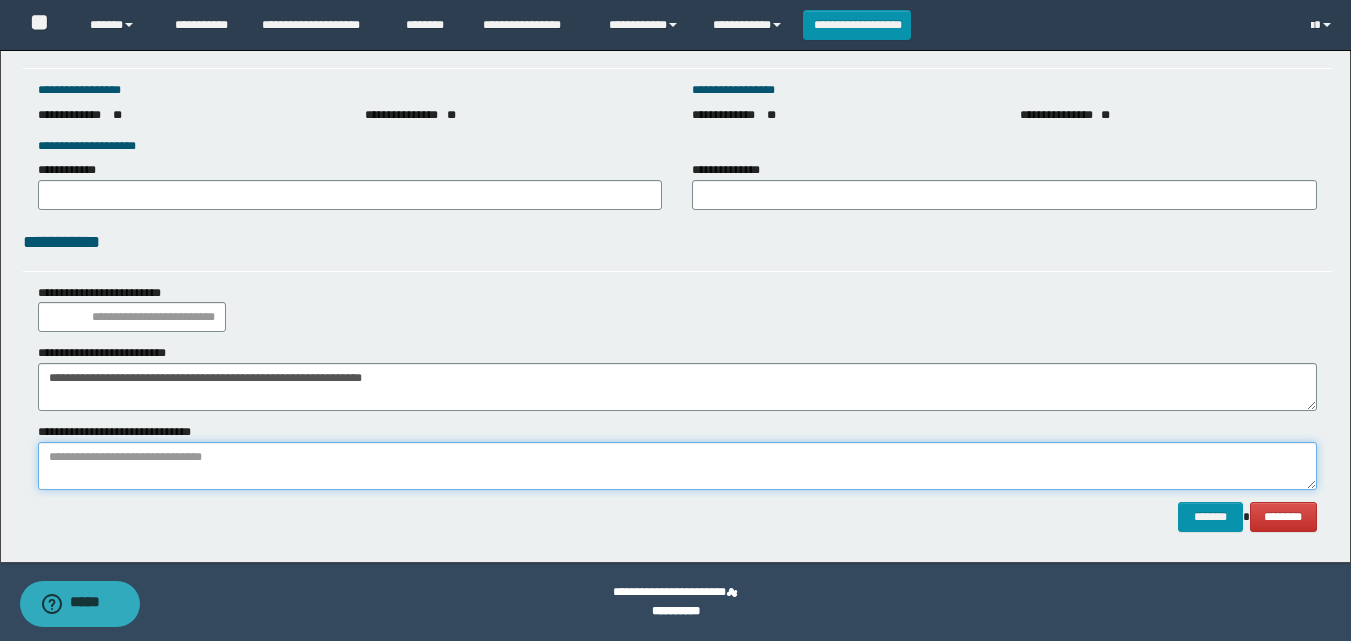 paste on "**********" 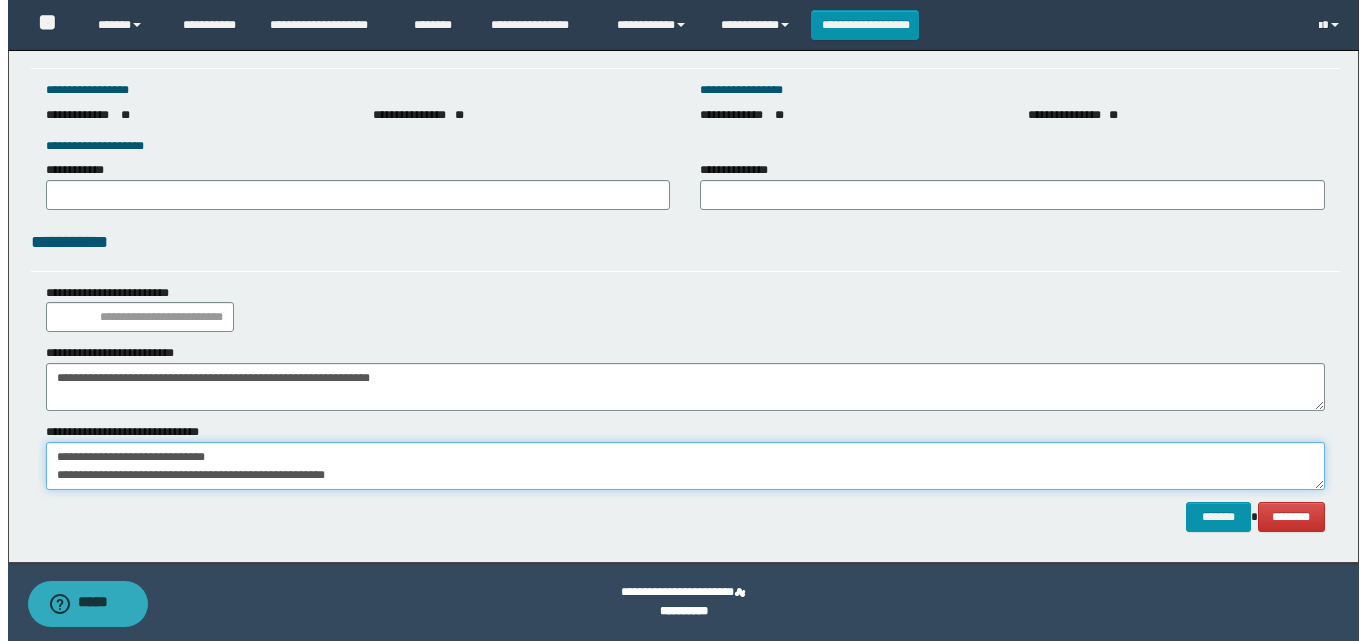 scroll, scrollTop: 0, scrollLeft: 0, axis: both 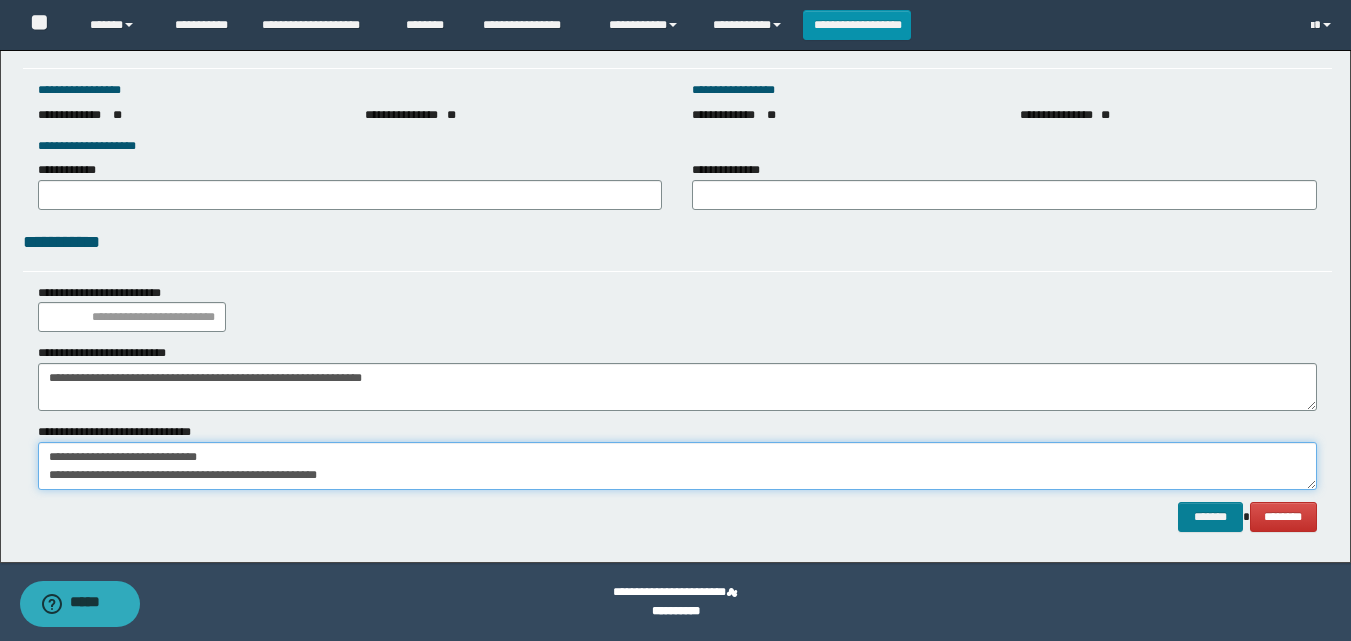 type on "**********" 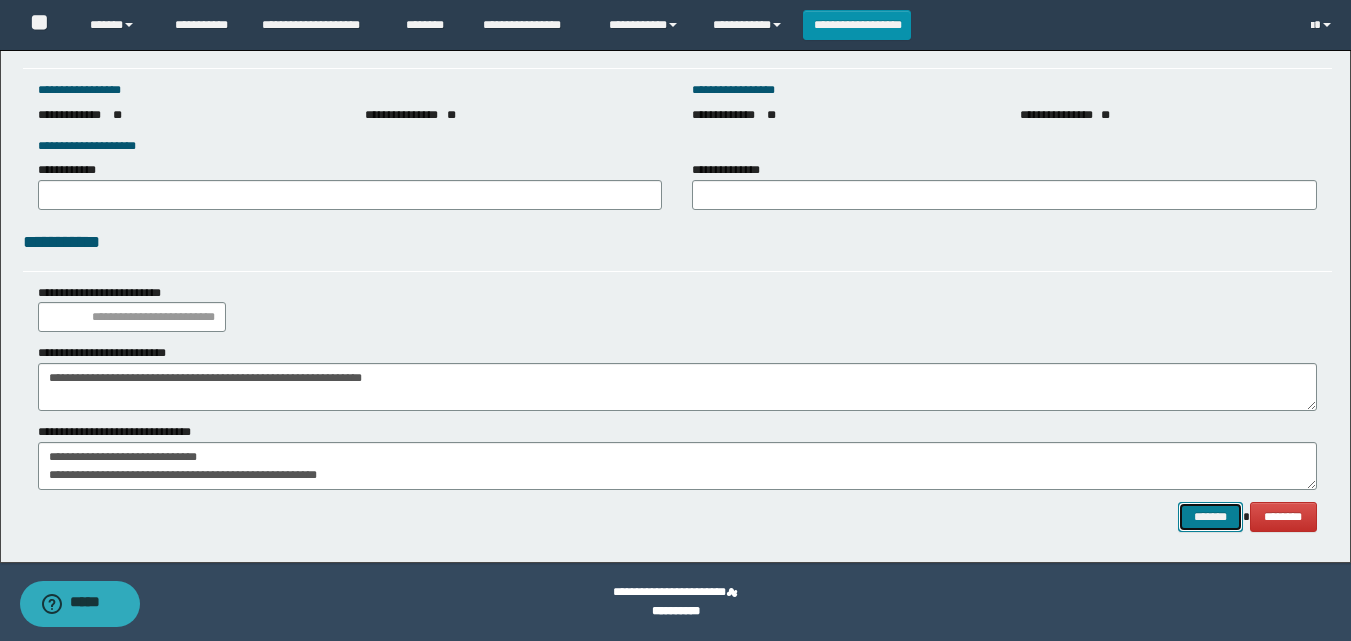 click on "*******" at bounding box center (1210, 517) 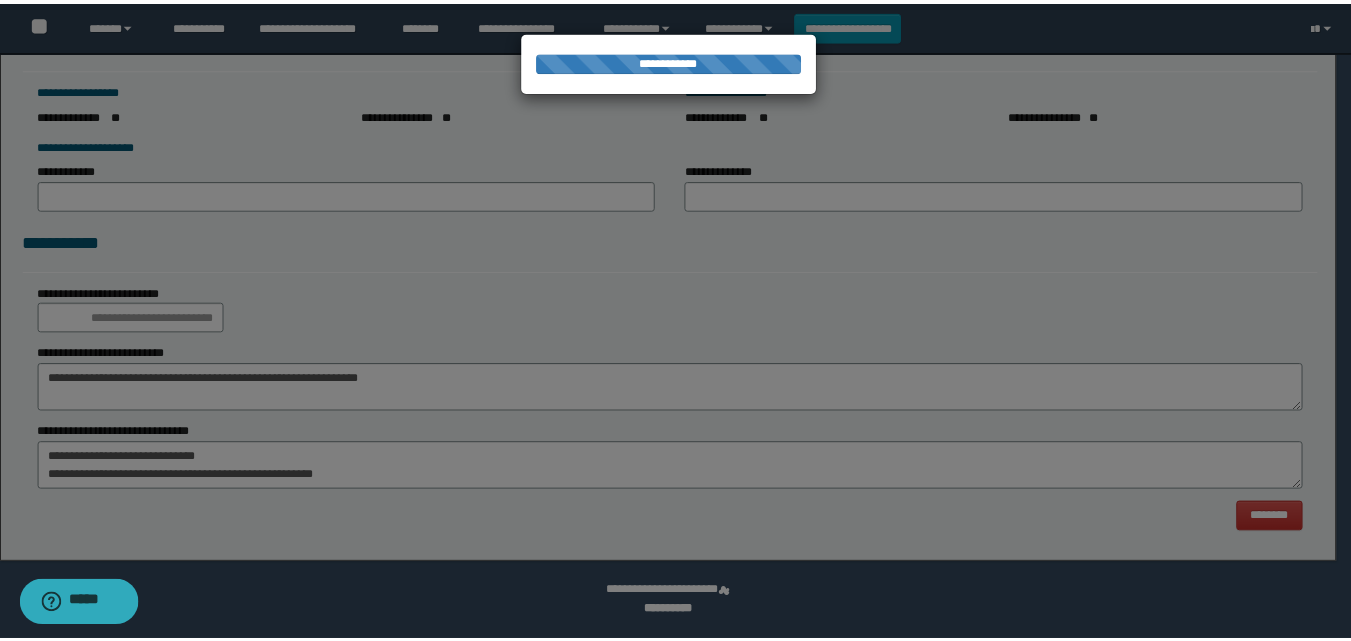 scroll, scrollTop: 0, scrollLeft: 0, axis: both 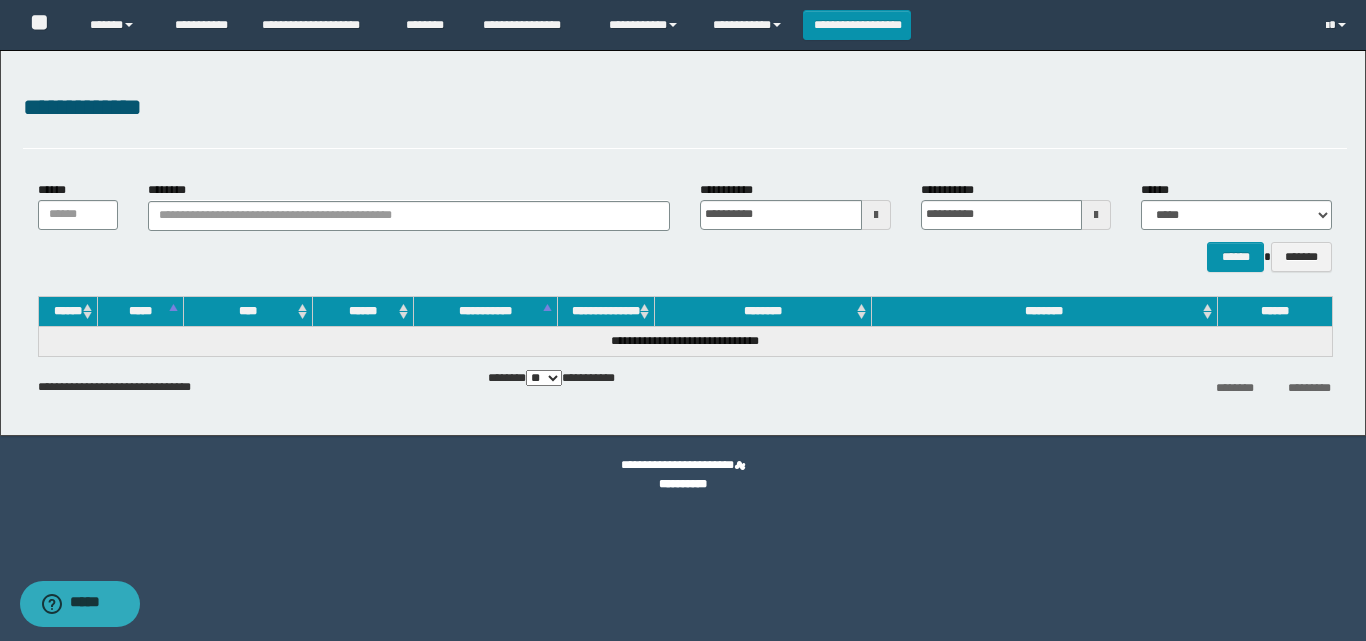 click on "**********" at bounding box center (685, 119) 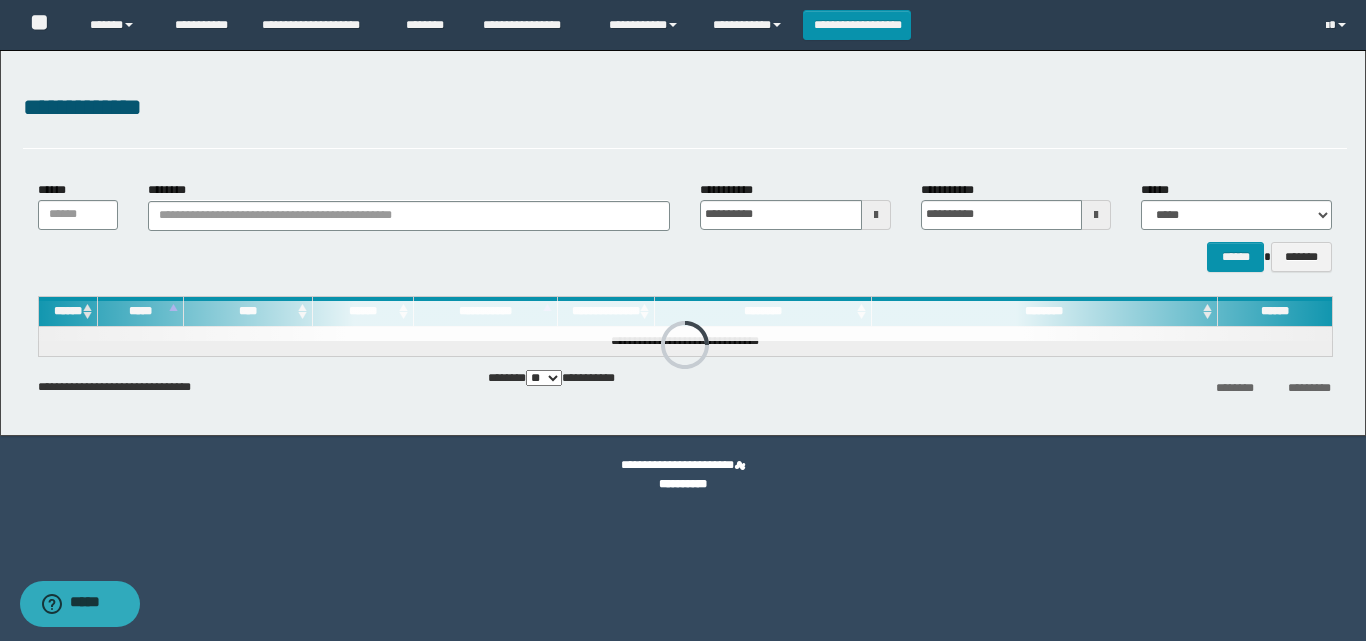 click on "**********" at bounding box center (685, 119) 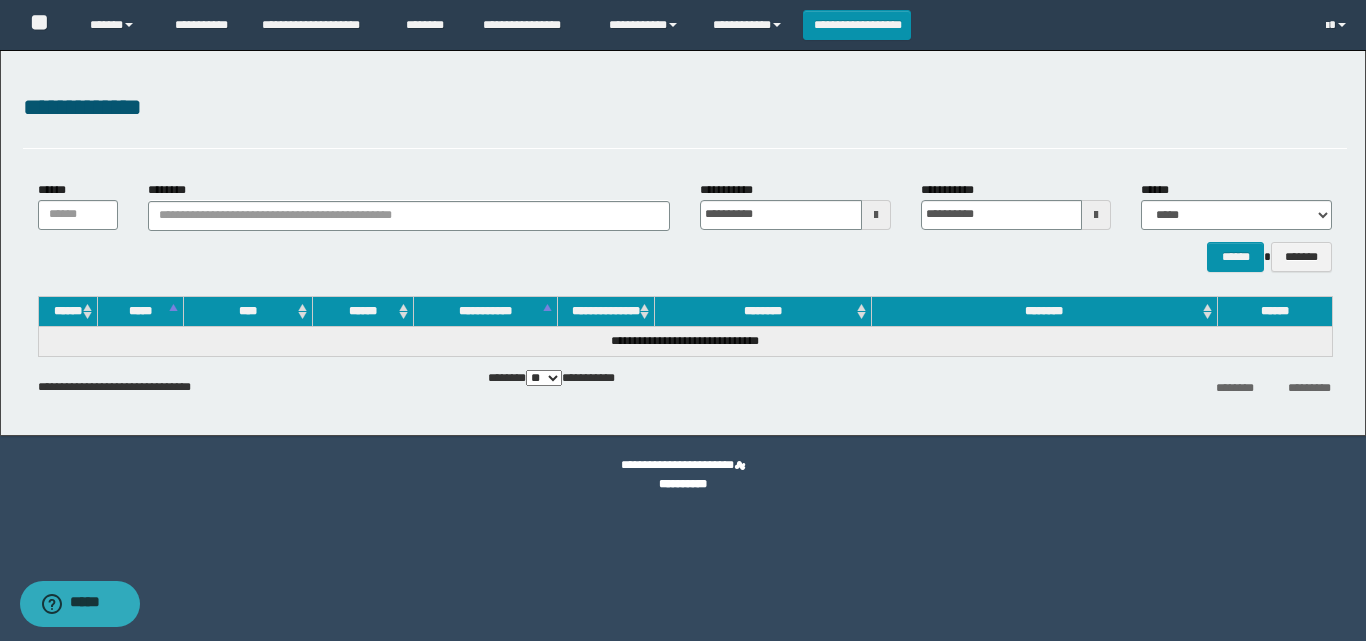 click on "**********" at bounding box center [683, 243] 